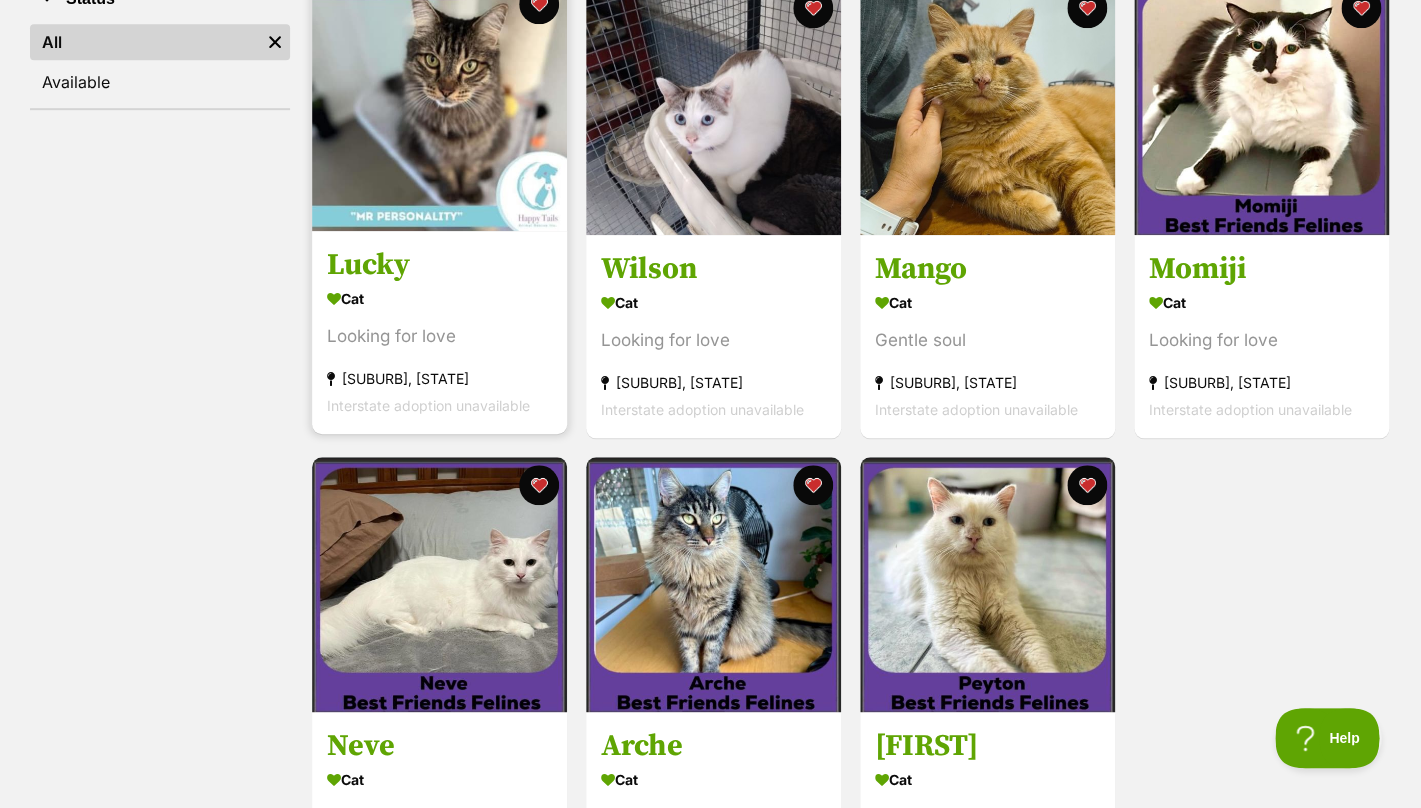 scroll, scrollTop: 424, scrollLeft: 0, axis: vertical 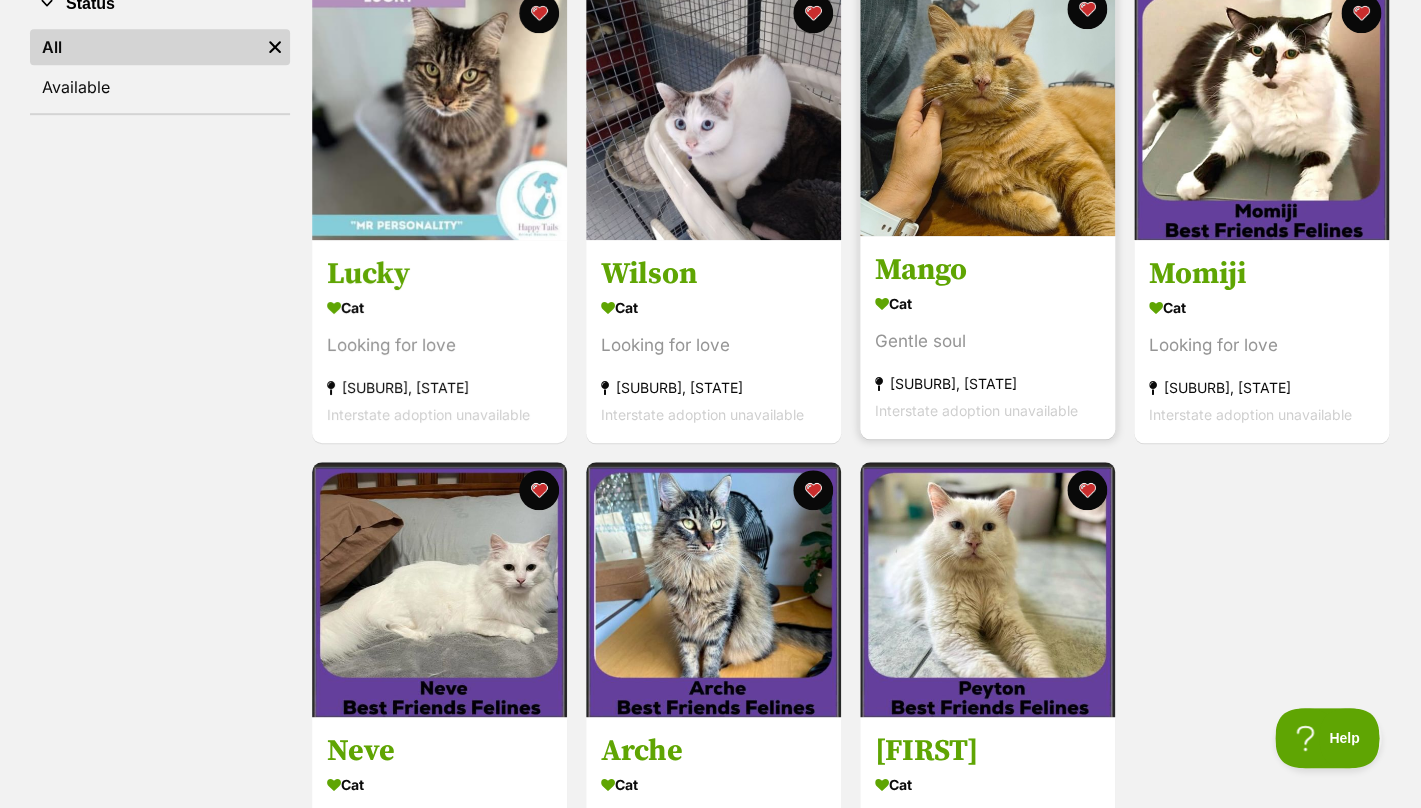 click on "Cat" at bounding box center (987, 303) 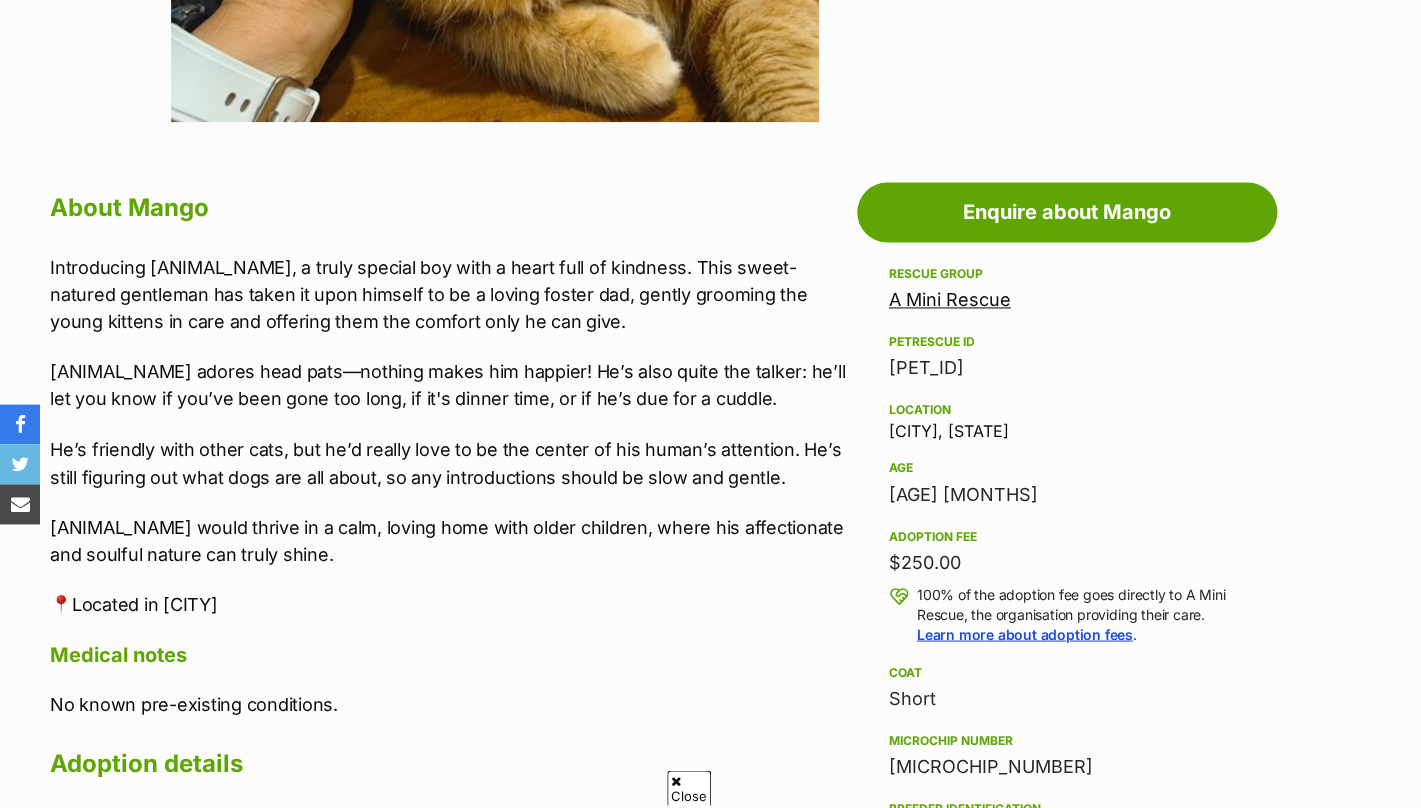 scroll, scrollTop: 0, scrollLeft: 0, axis: both 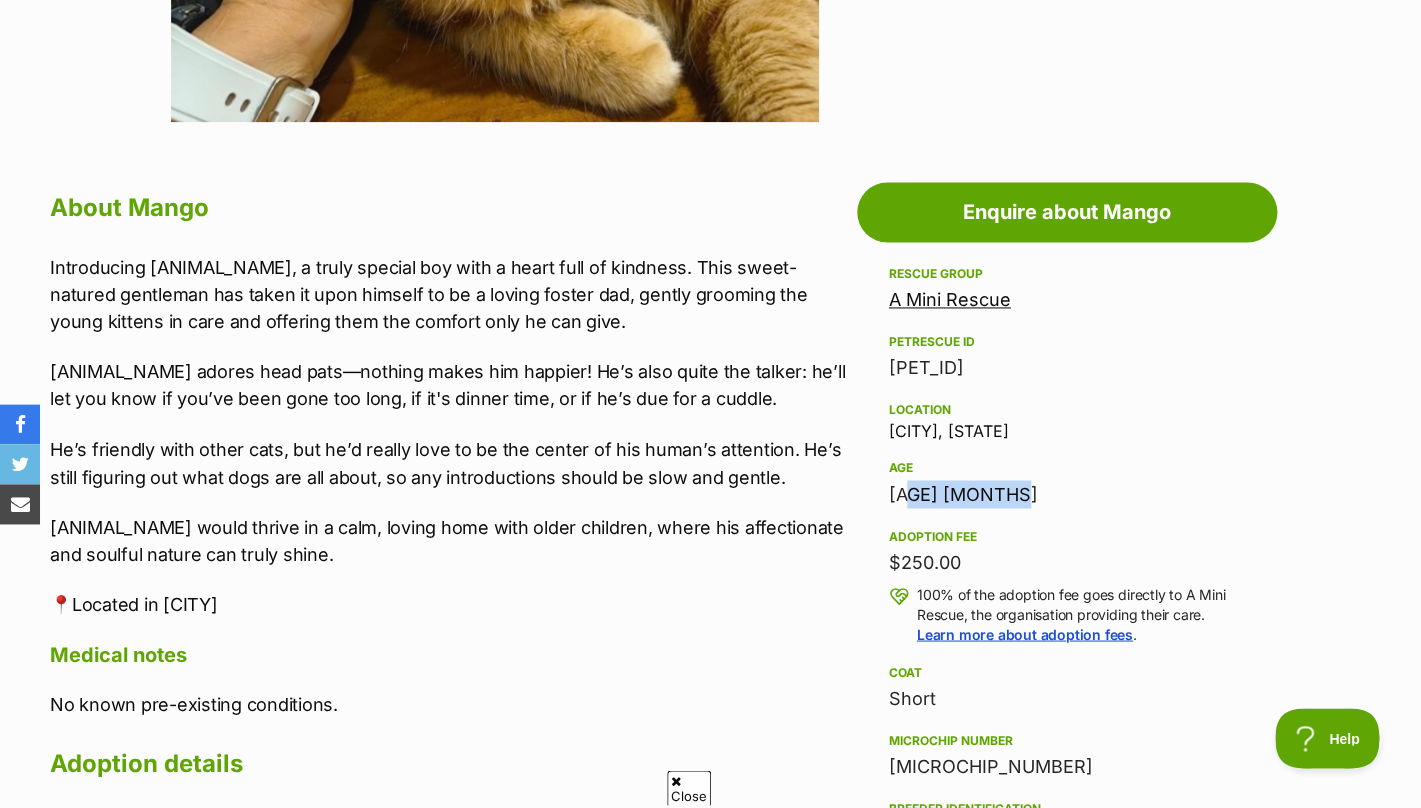 drag, startPoint x: 895, startPoint y: 497, endPoint x: 999, endPoint y: 497, distance: 104 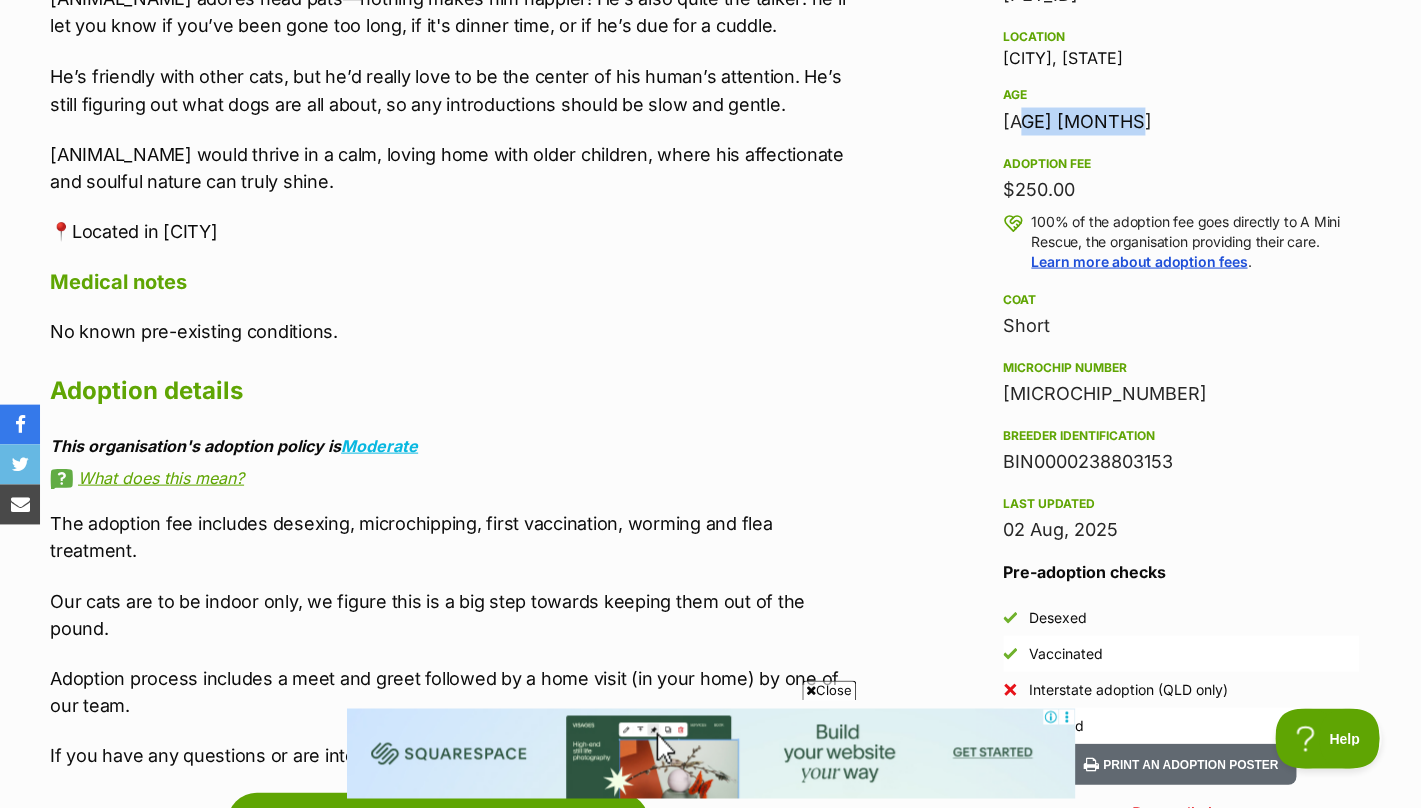 scroll, scrollTop: 1384, scrollLeft: 0, axis: vertical 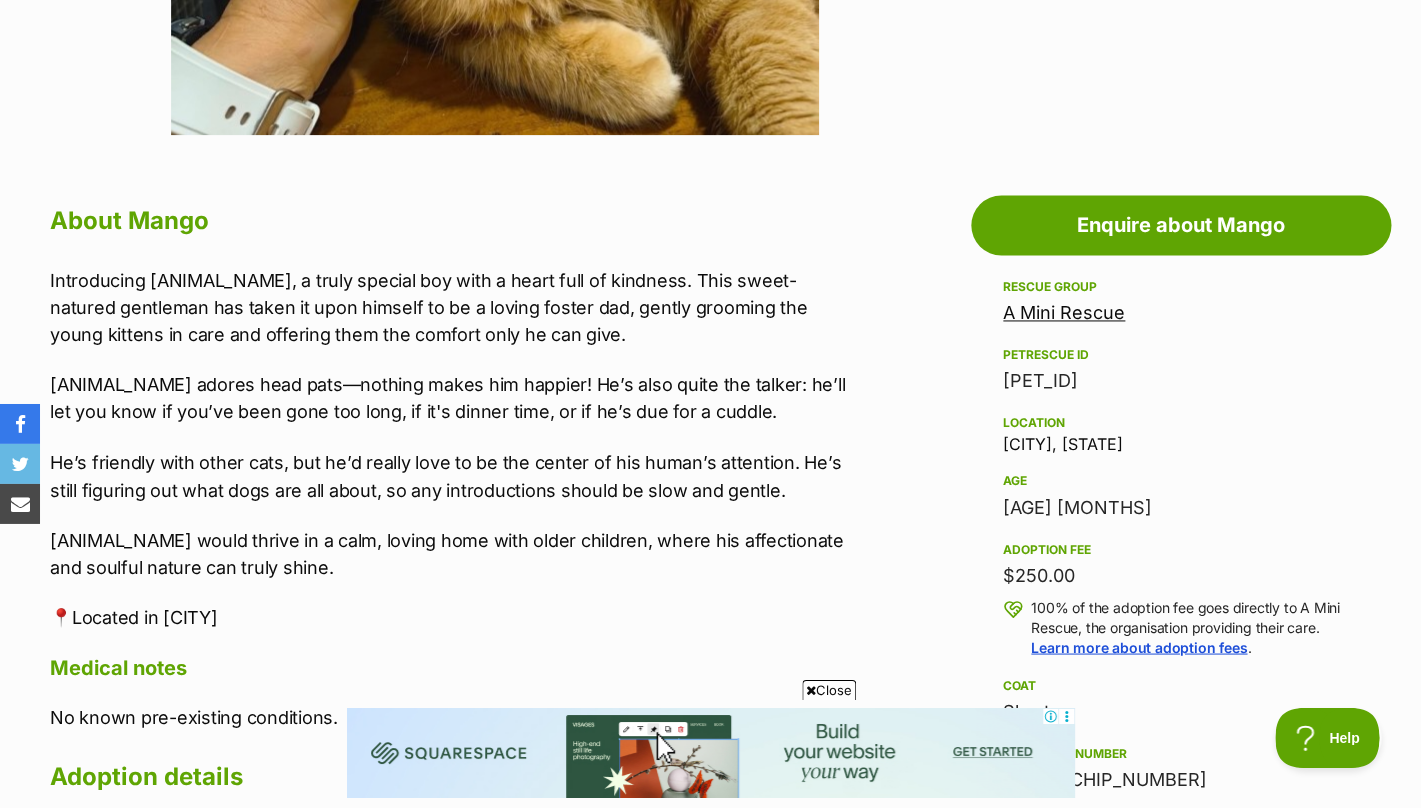 click on "Introducing Mango, a truly special boy with a heart full of kindness. This sweet-natured gentleman has taken it upon himself to be a loving foster dad, gently grooming the young kittens in care and offering them the comfort only he can give.
Mango adores head pats—nothing makes him happier! He’s also quite the talker: he’ll let you know if you’ve been gone too long, if it's dinner time, or if he’s due for a cuddle.
He’s friendly with other cats, but he’d really love to be the center of his human’s attention. He’s still figuring out what dogs are all about, so any introductions should be slow and gentle.
Mango would thrive in a calm, loving home with older children, where his affectionate and soulful nature can truly shine.
📍Located in Red Hill" at bounding box center [448, 450] 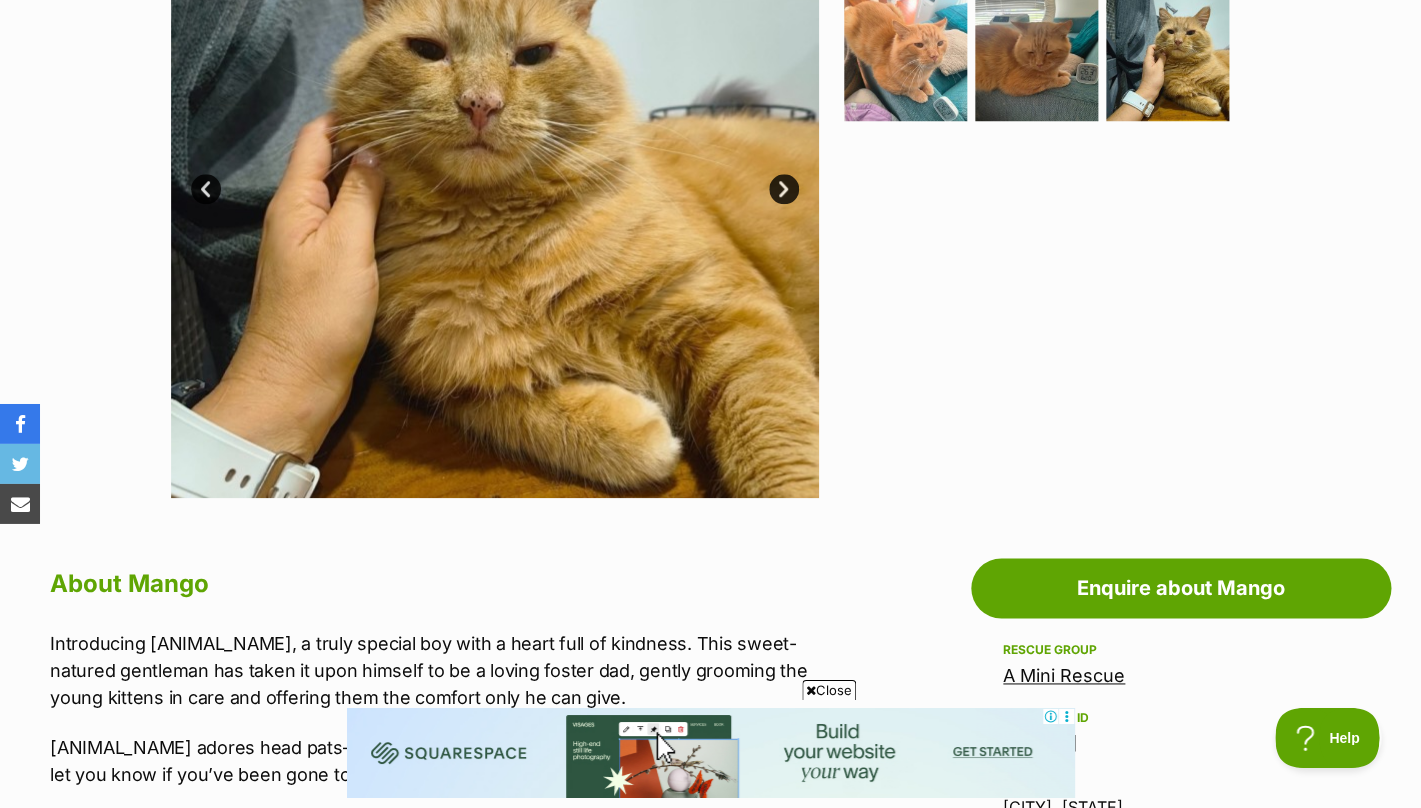 scroll, scrollTop: 344, scrollLeft: 0, axis: vertical 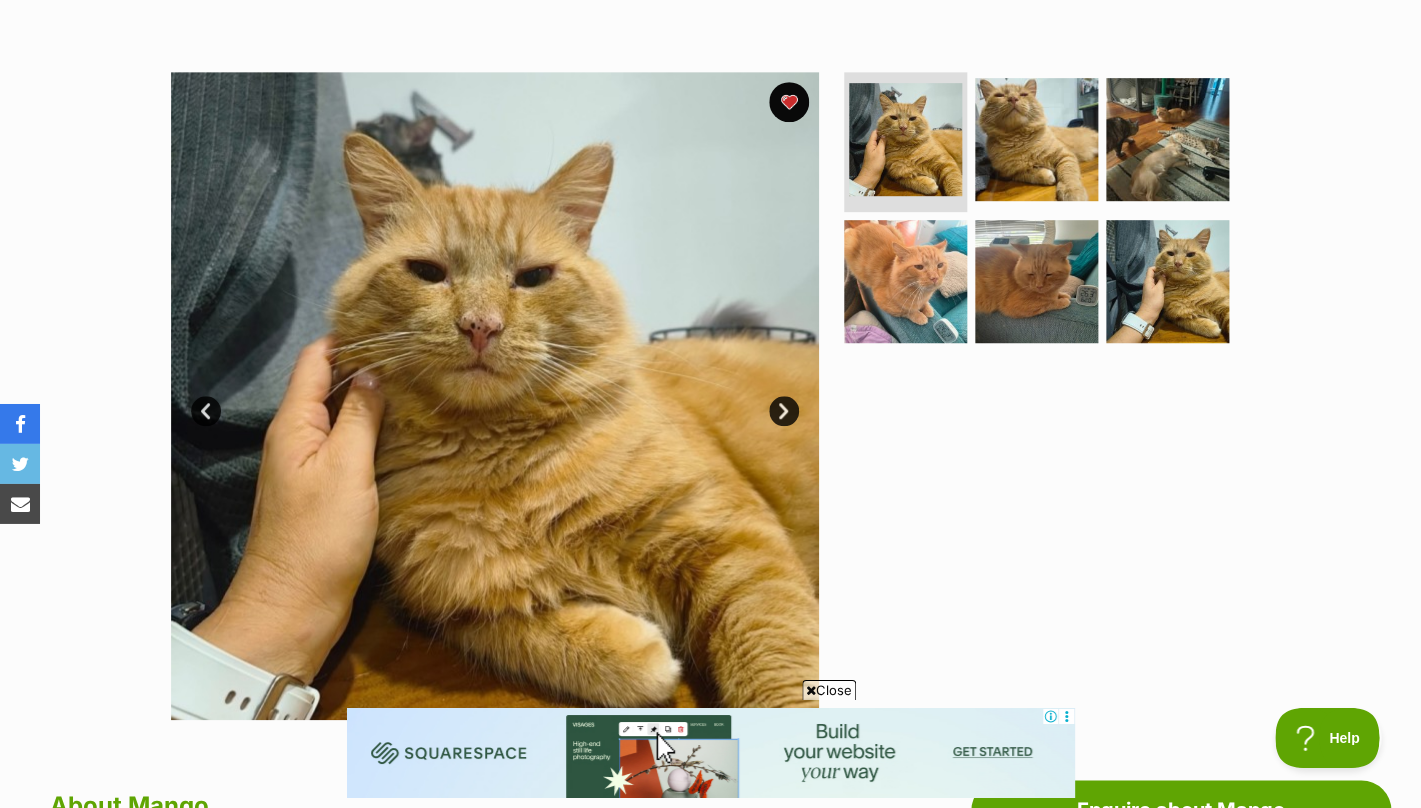 click on "Next" at bounding box center (784, 411) 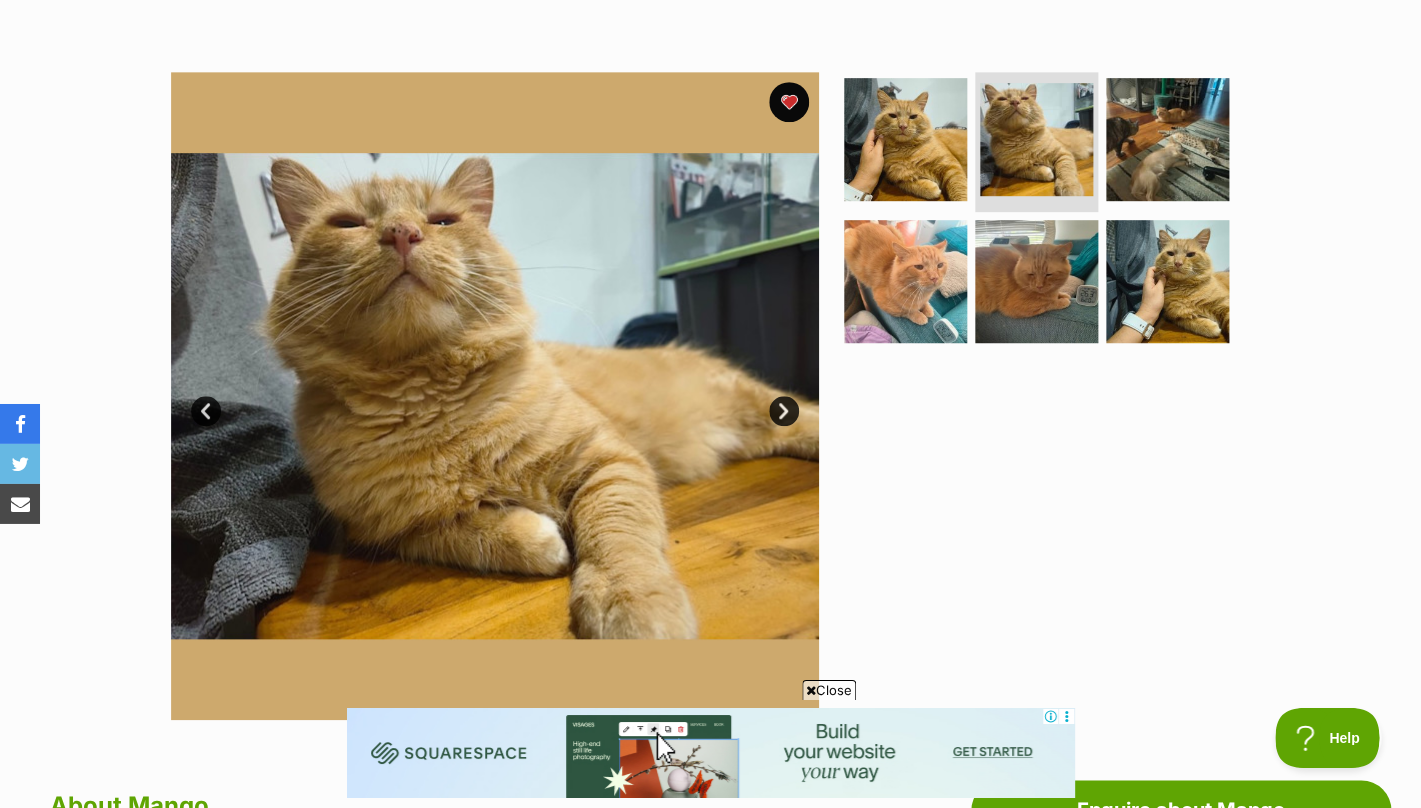 click on "Next" at bounding box center [784, 411] 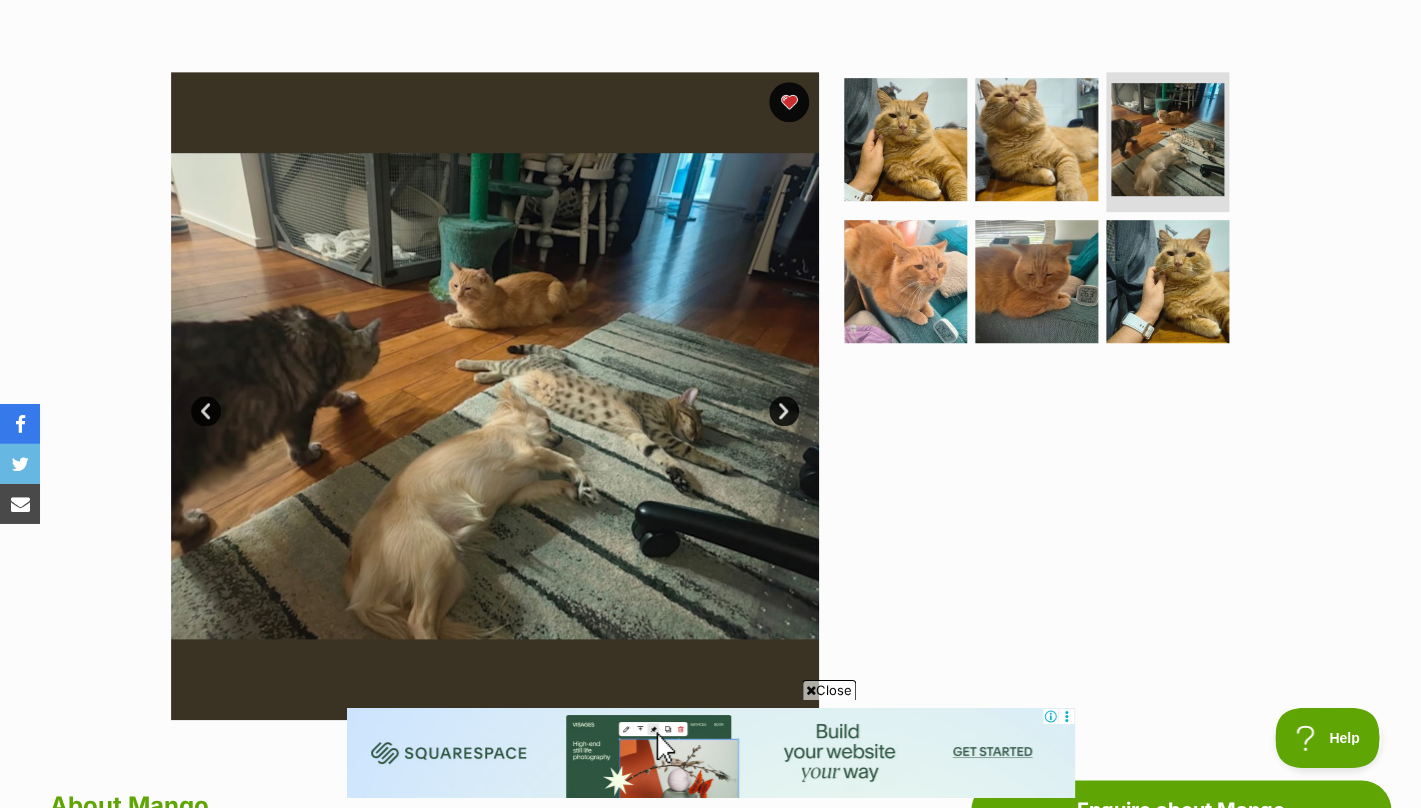 click on "Next" at bounding box center (784, 411) 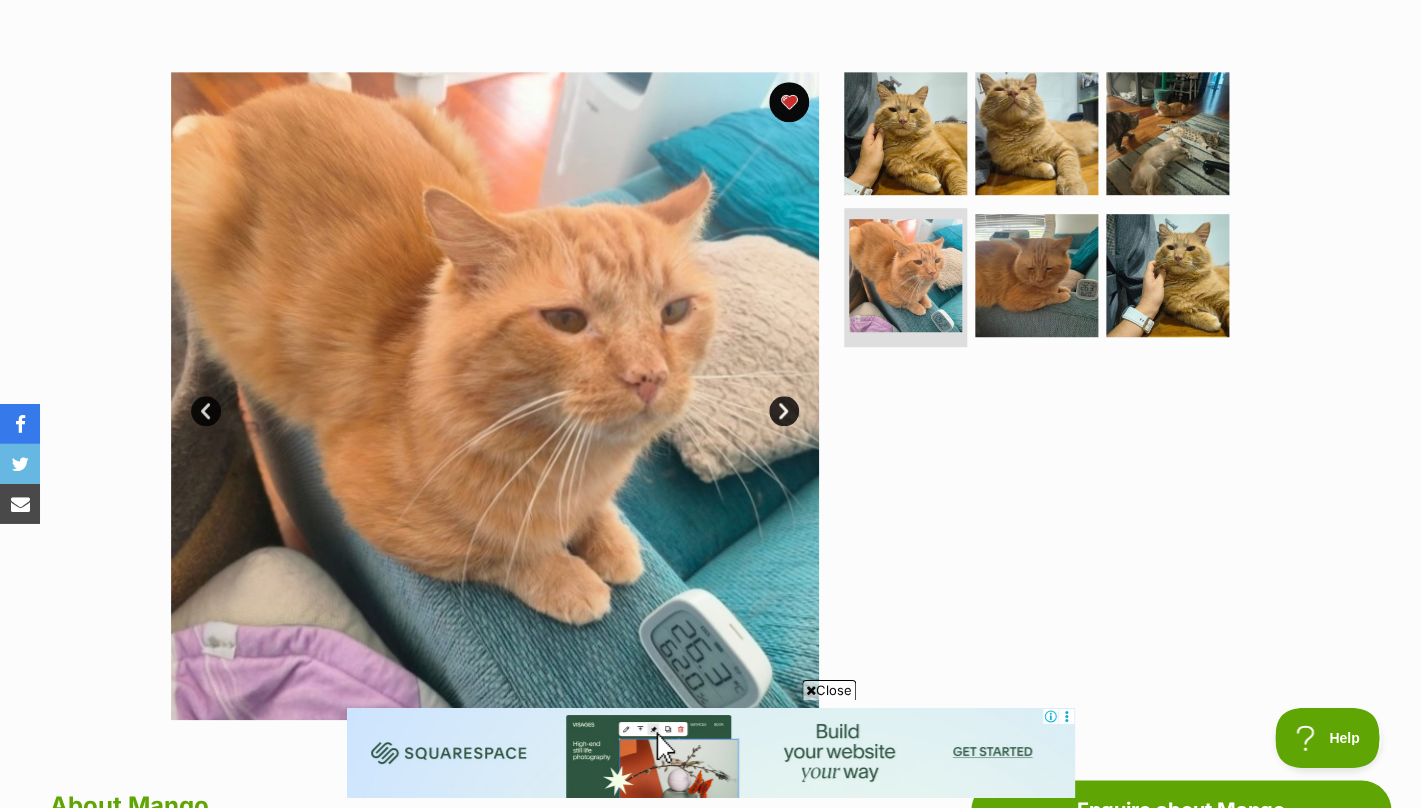 click on "Next" at bounding box center (784, 411) 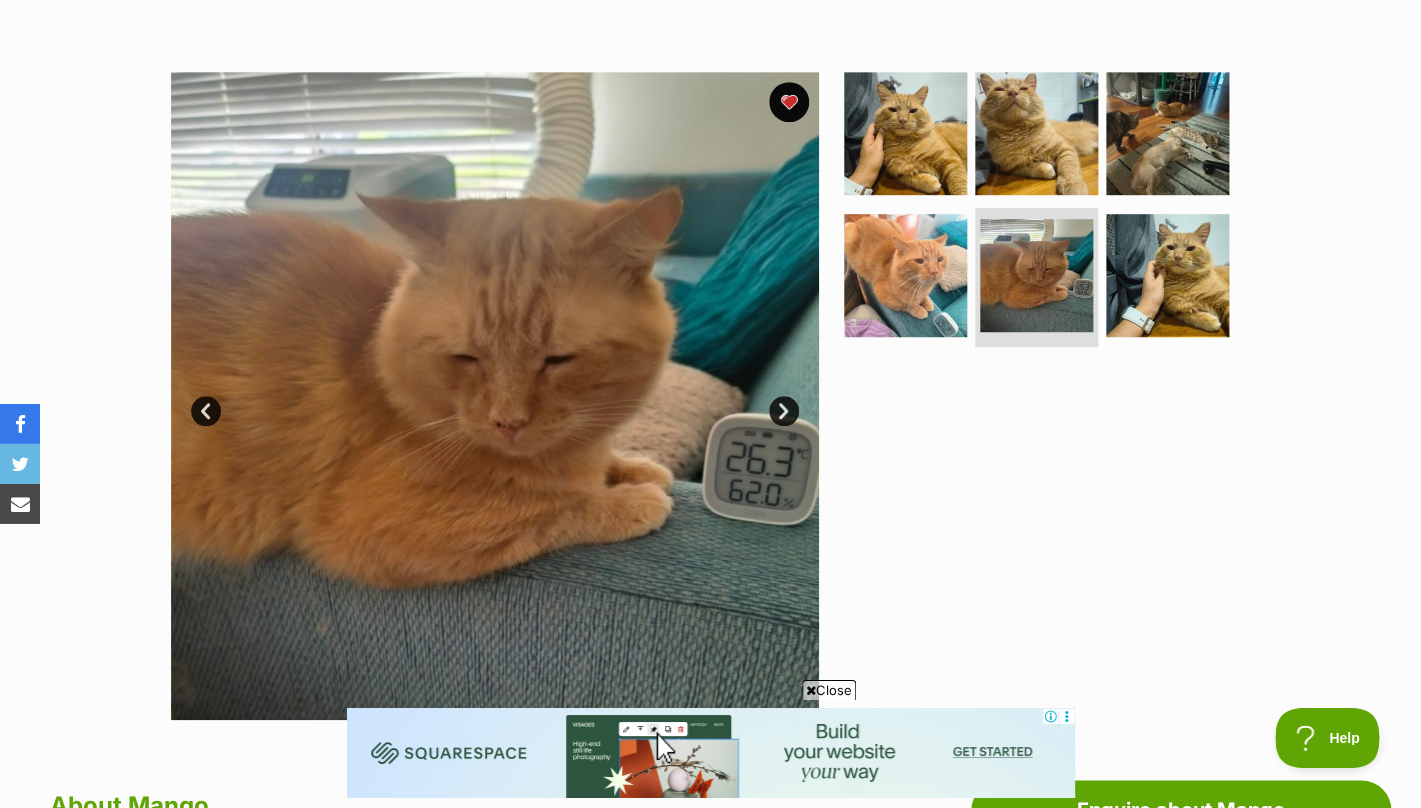 click on "Next" at bounding box center [784, 411] 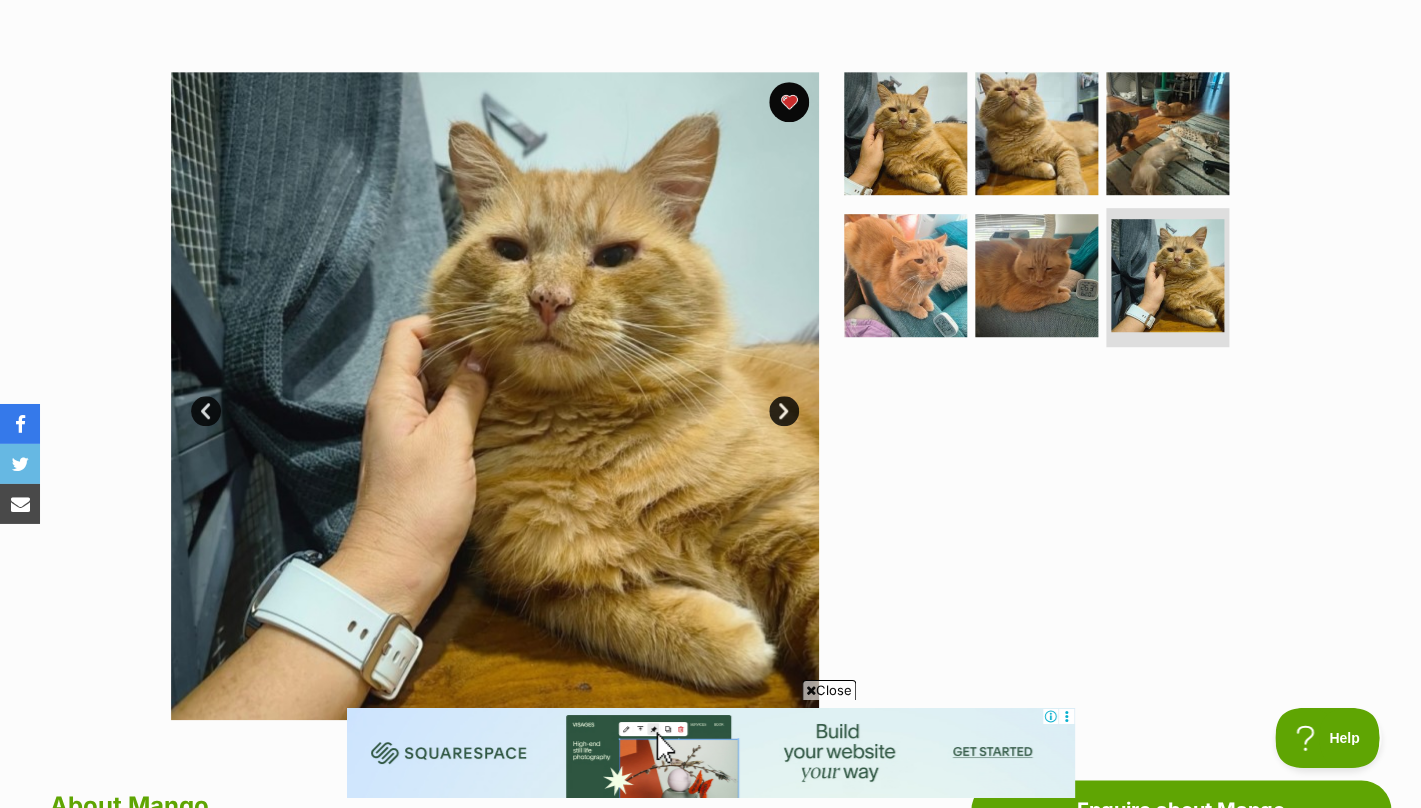 click on "Next" at bounding box center [784, 411] 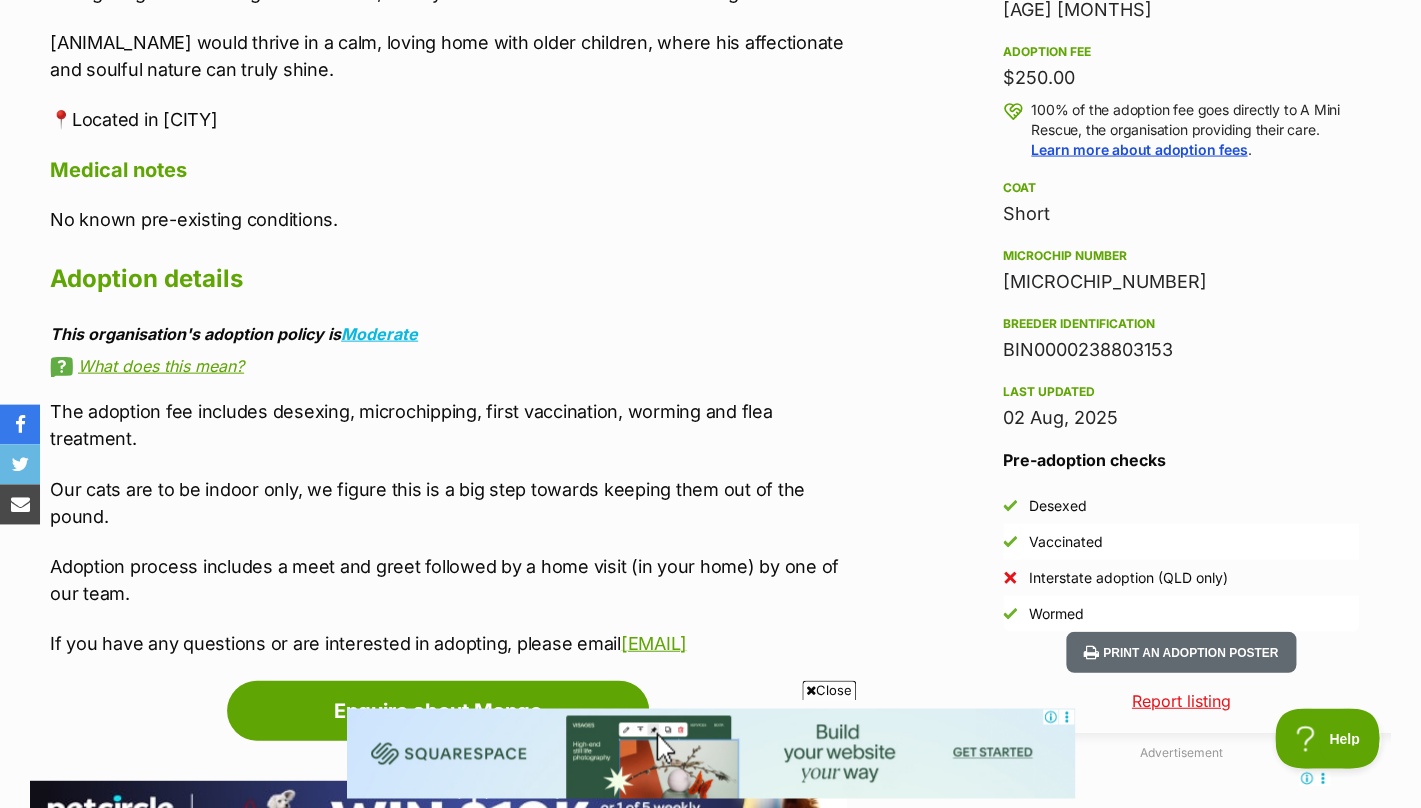 scroll, scrollTop: 1431, scrollLeft: 0, axis: vertical 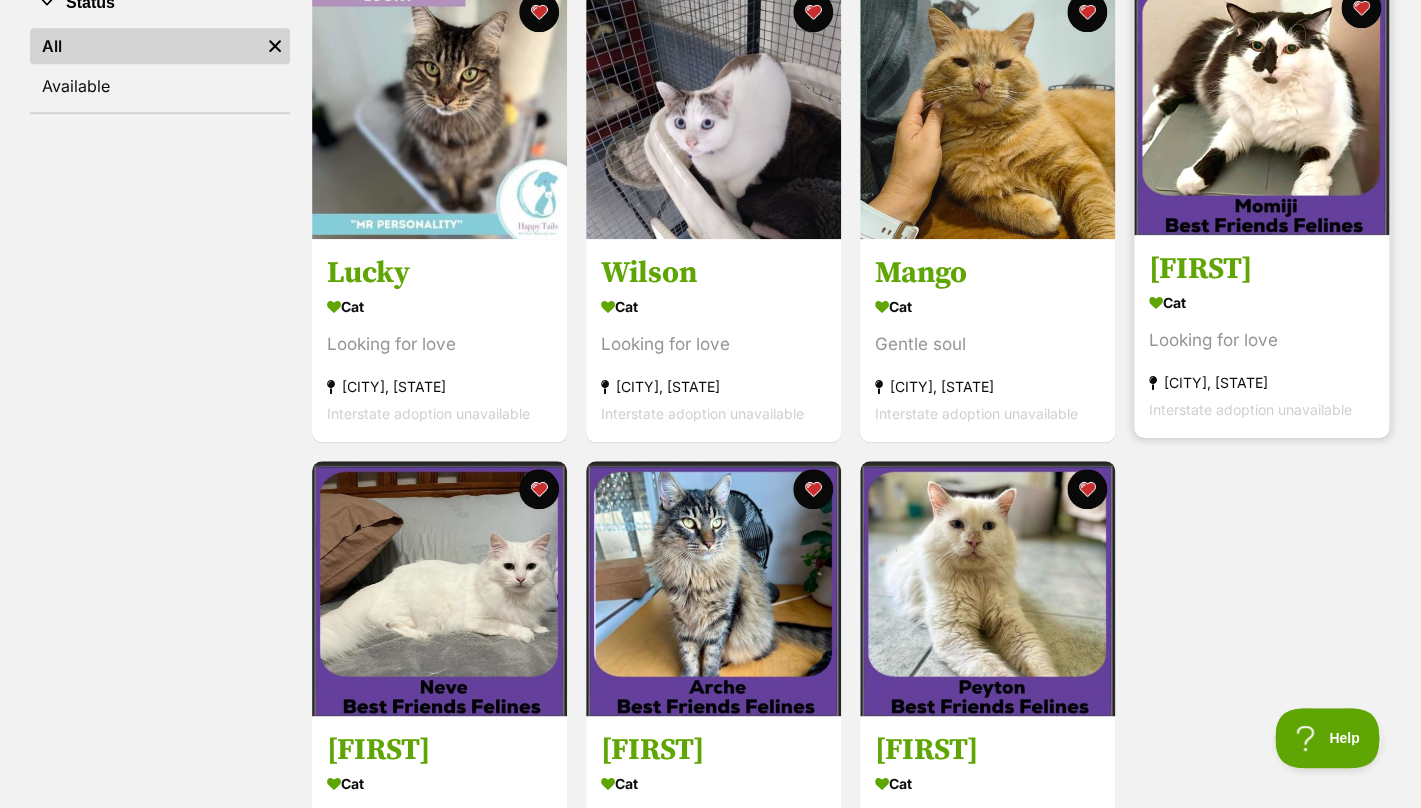 click on "Cat" at bounding box center [1261, 302] 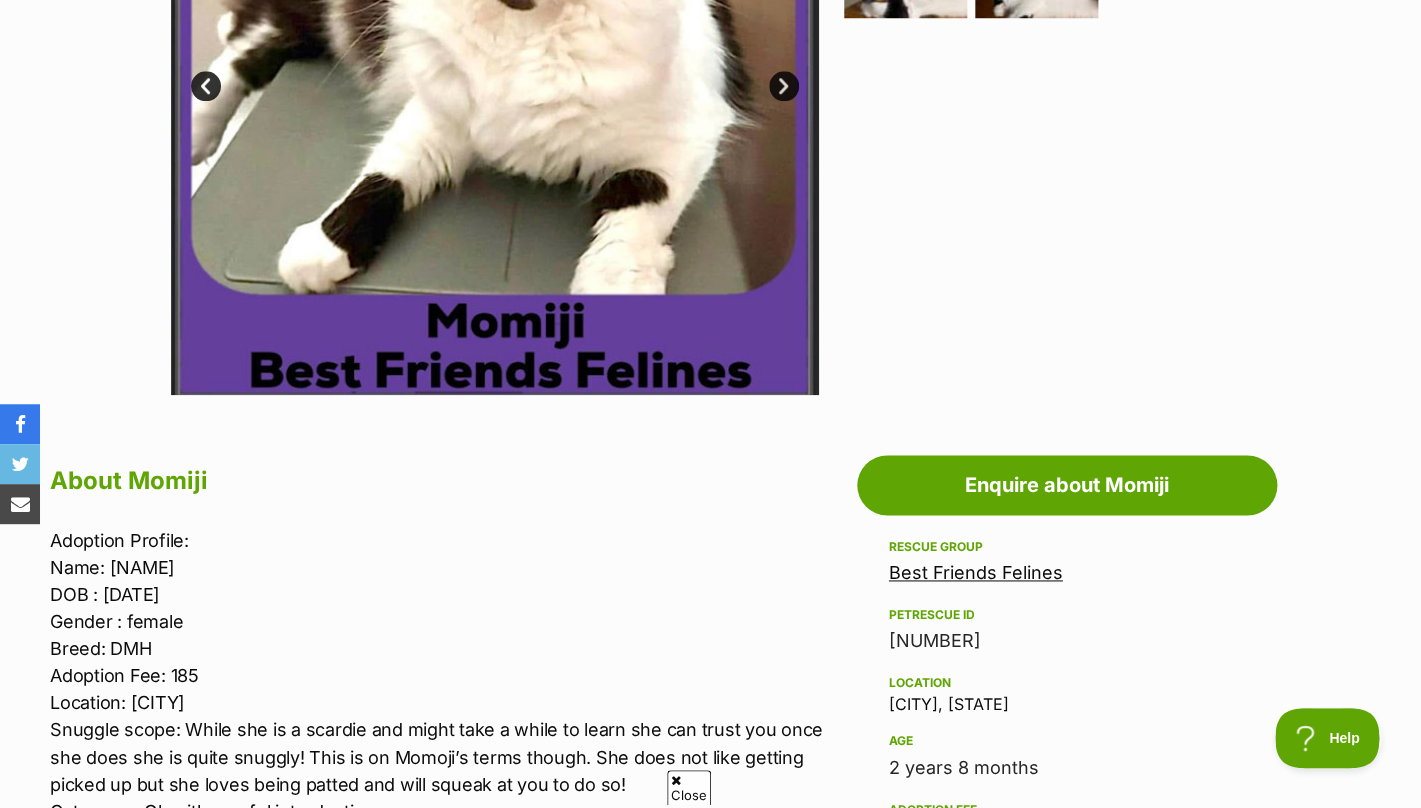 scroll, scrollTop: 0, scrollLeft: 0, axis: both 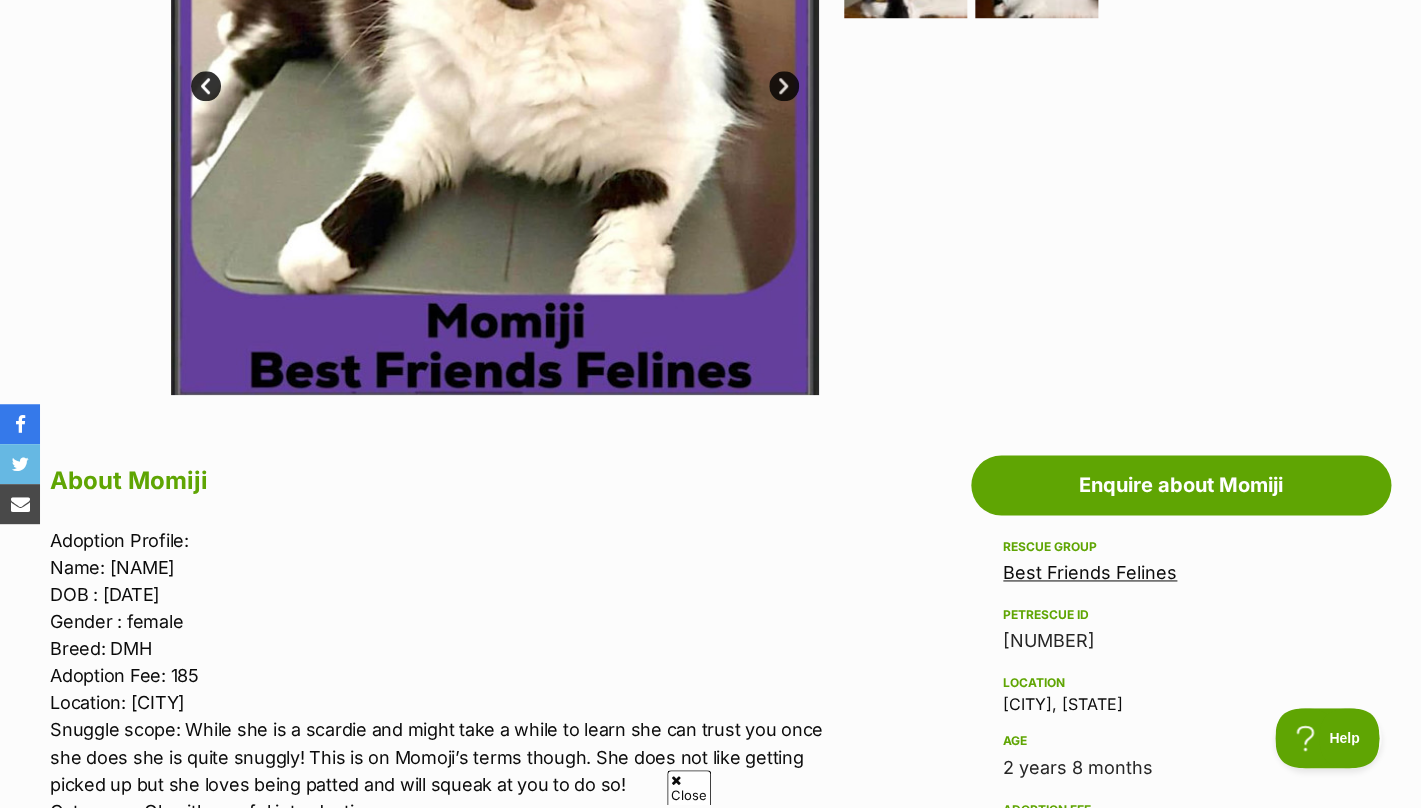click on "Next" at bounding box center (784, 86) 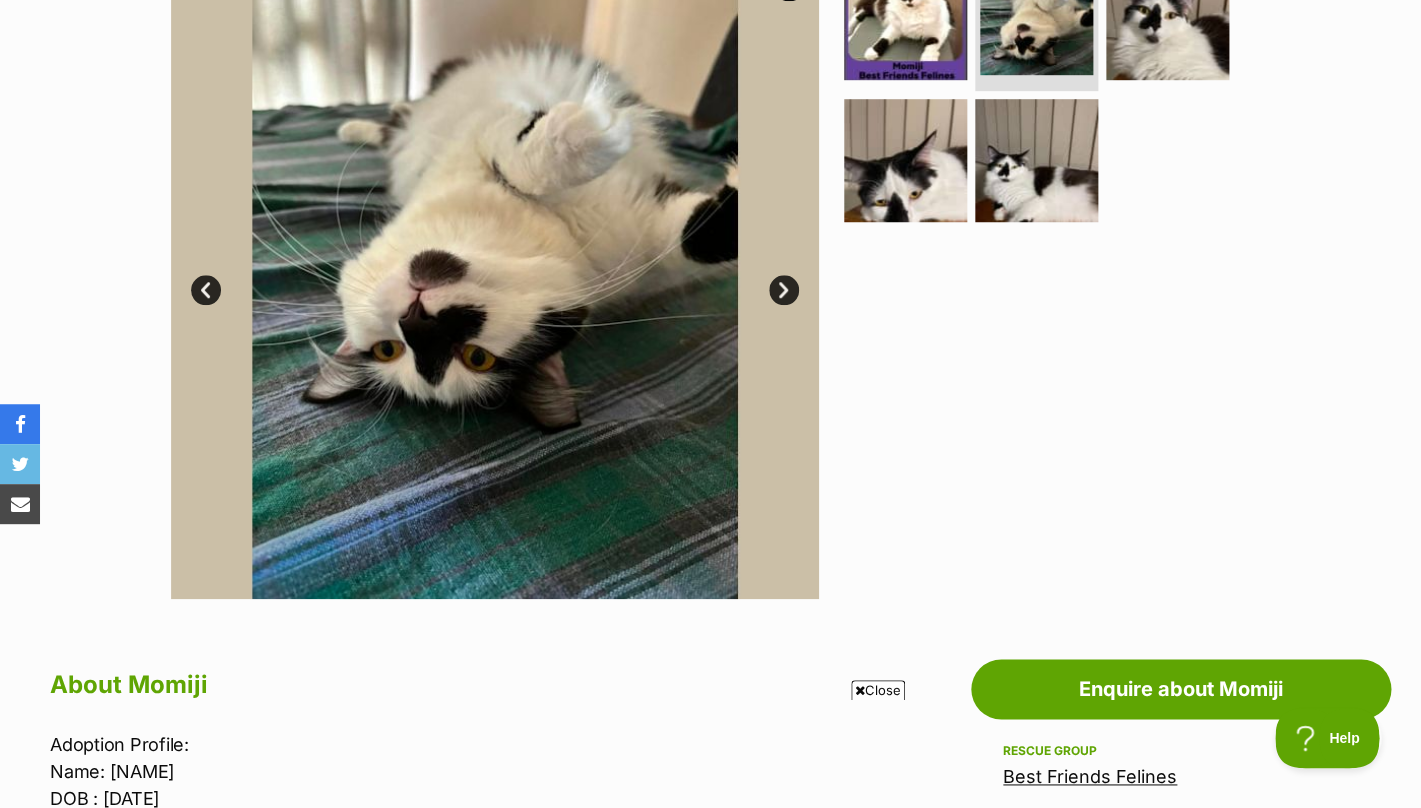 scroll, scrollTop: 0, scrollLeft: 0, axis: both 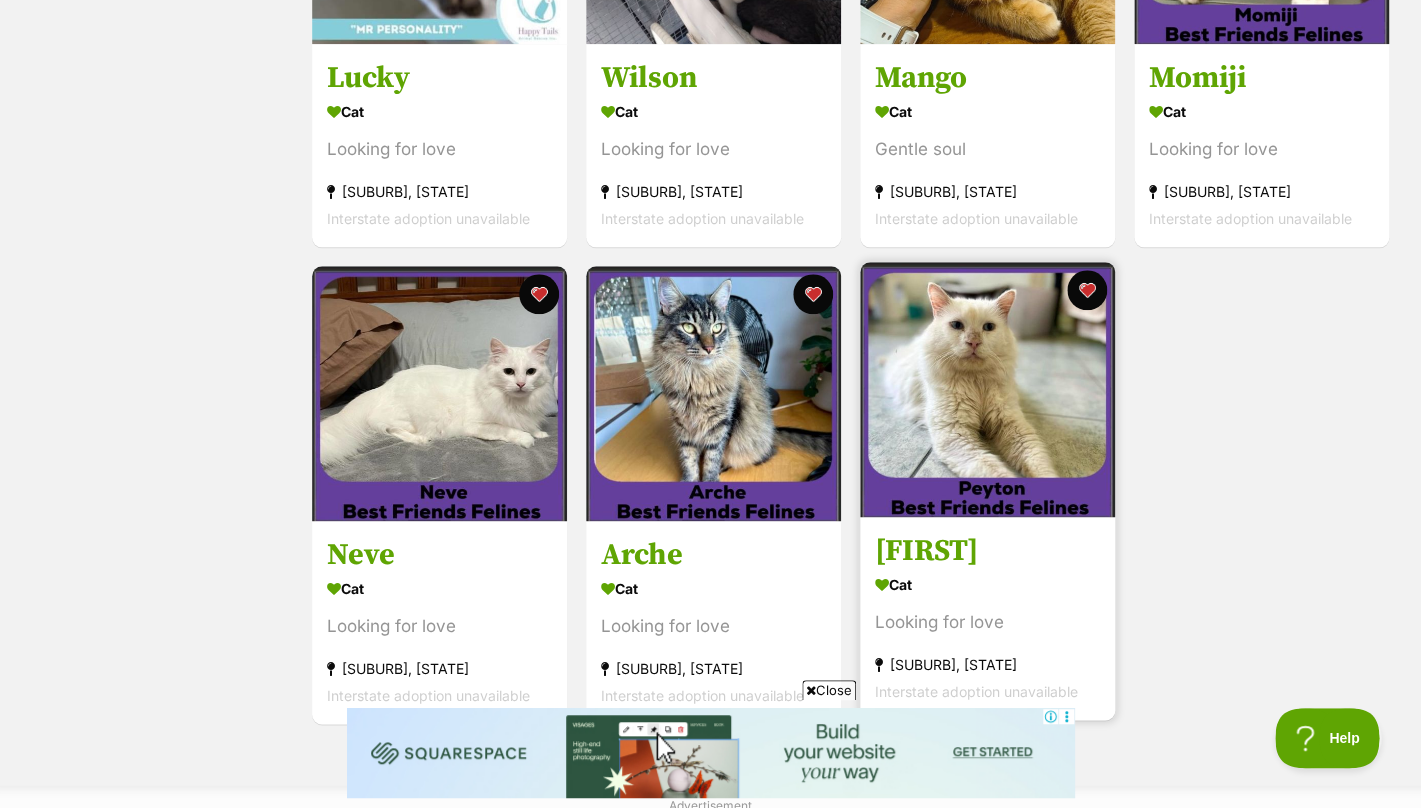 click on "Peyton
Cat
Looking for love
Camp Hill, QLD
Interstate adoption unavailable" at bounding box center [987, 617] 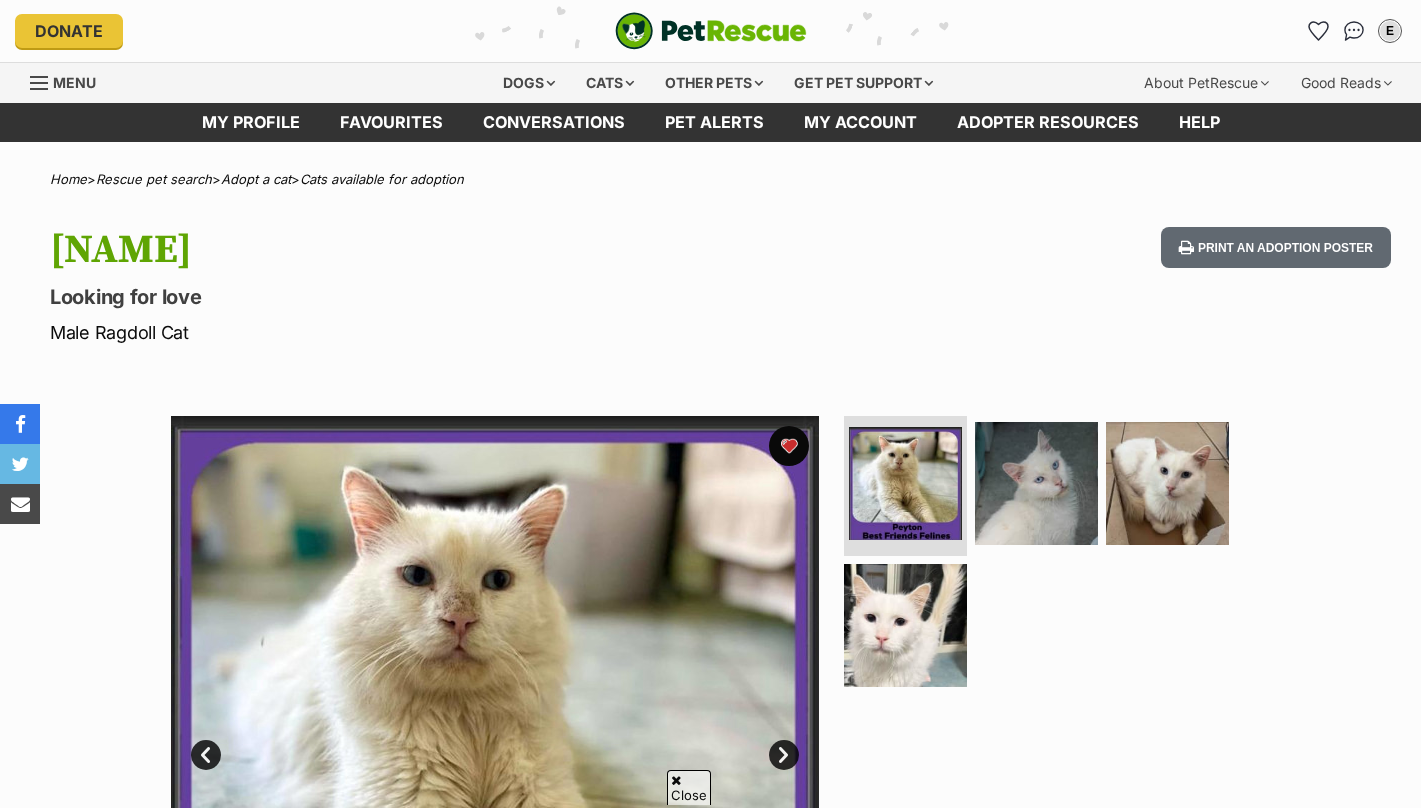 scroll, scrollTop: 230, scrollLeft: 0, axis: vertical 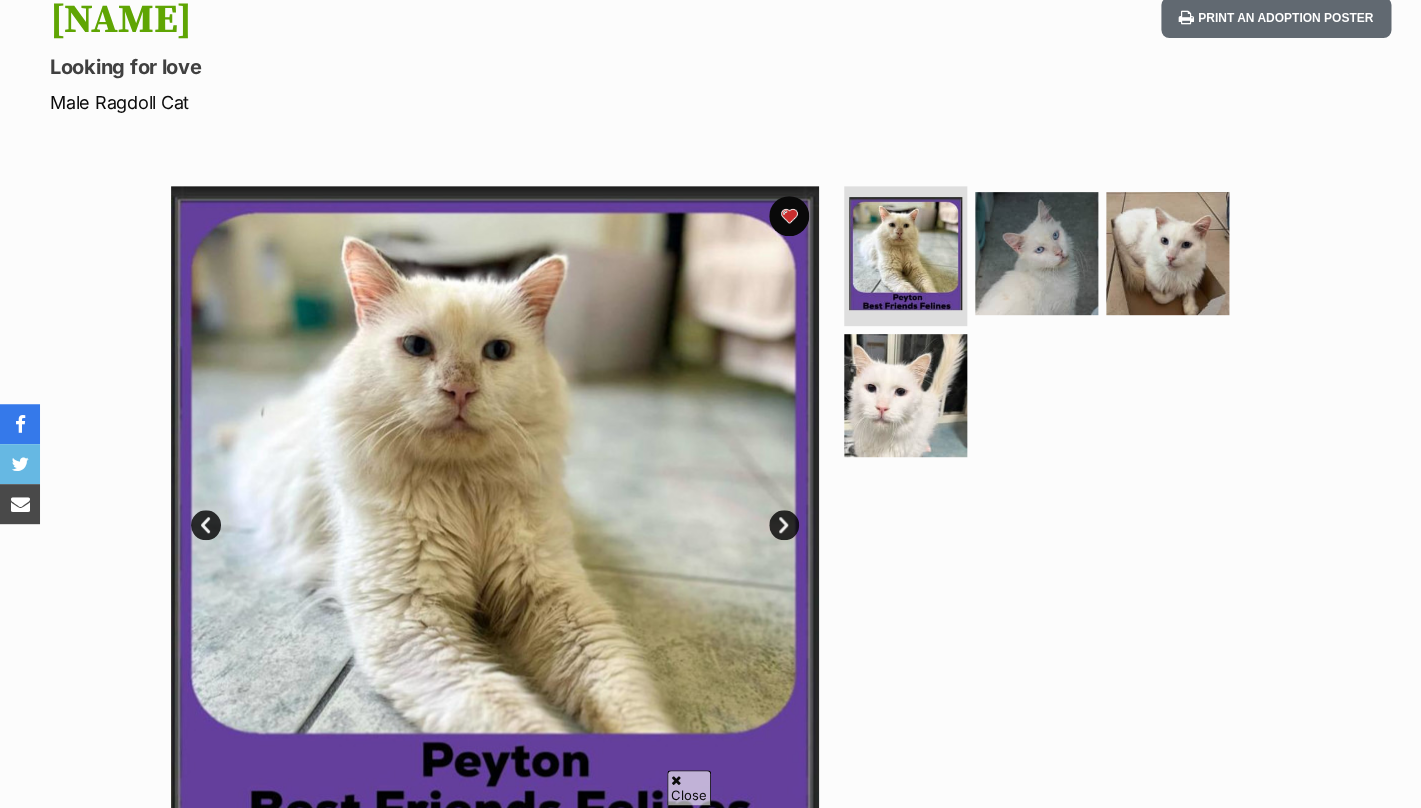 click on "Next" at bounding box center (784, 525) 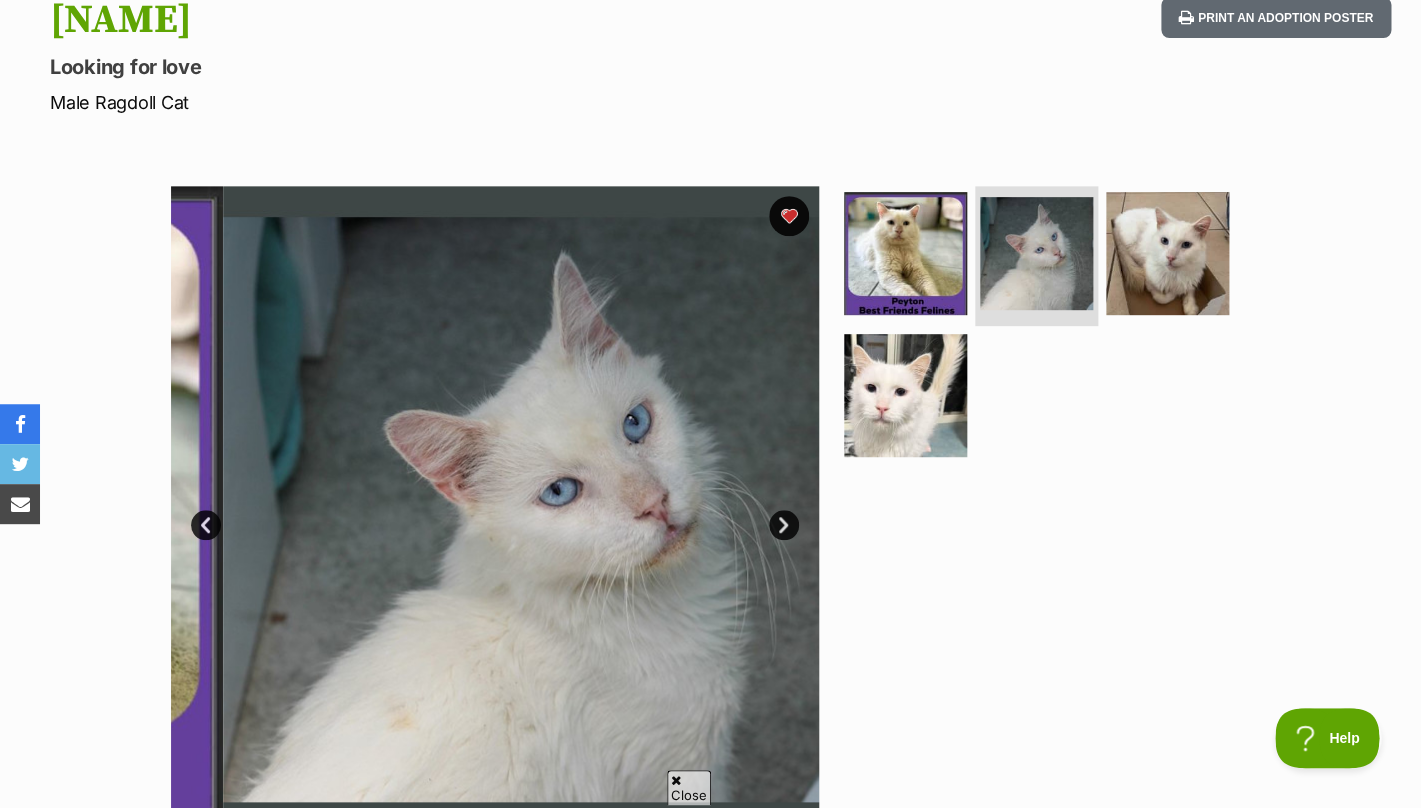 scroll, scrollTop: 0, scrollLeft: 0, axis: both 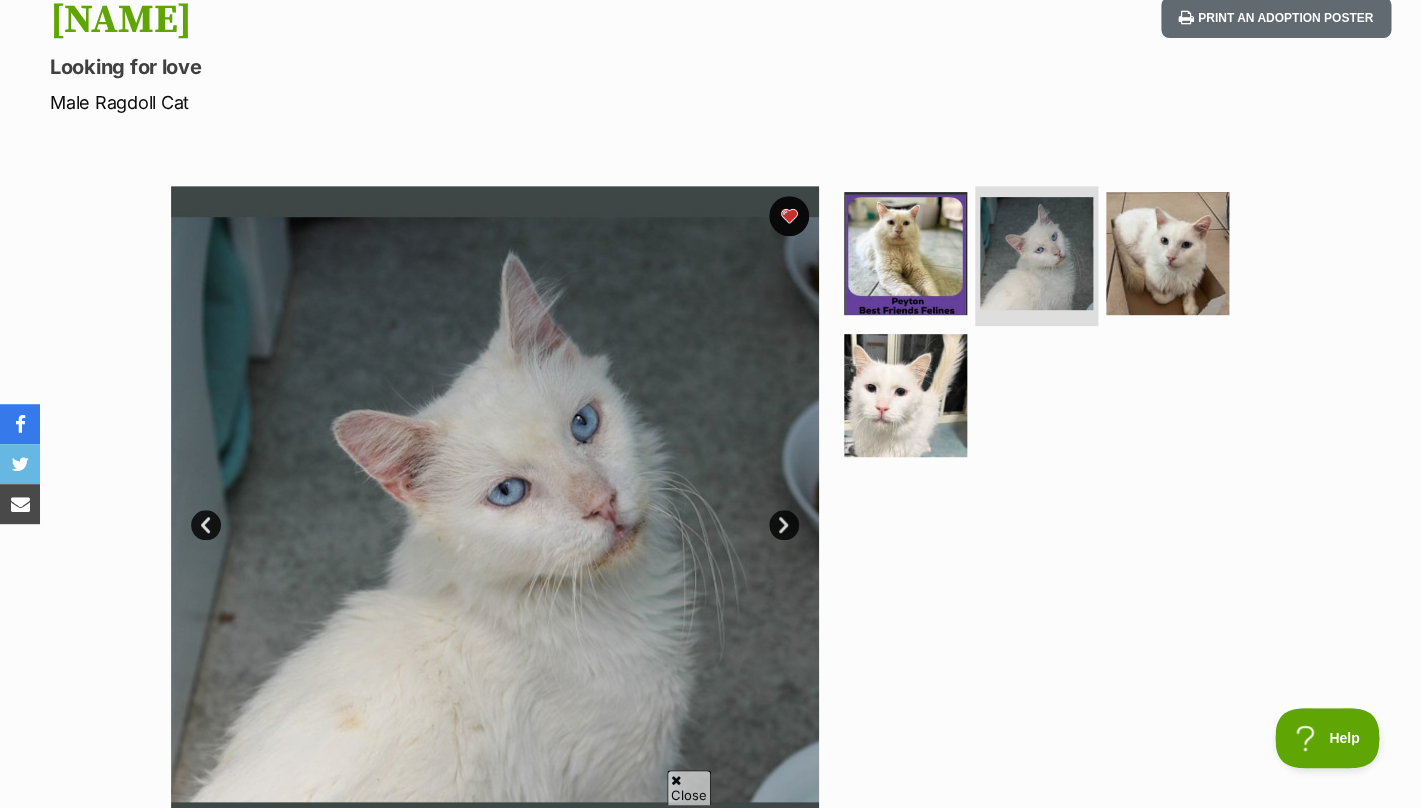 click on "Next" at bounding box center (784, 525) 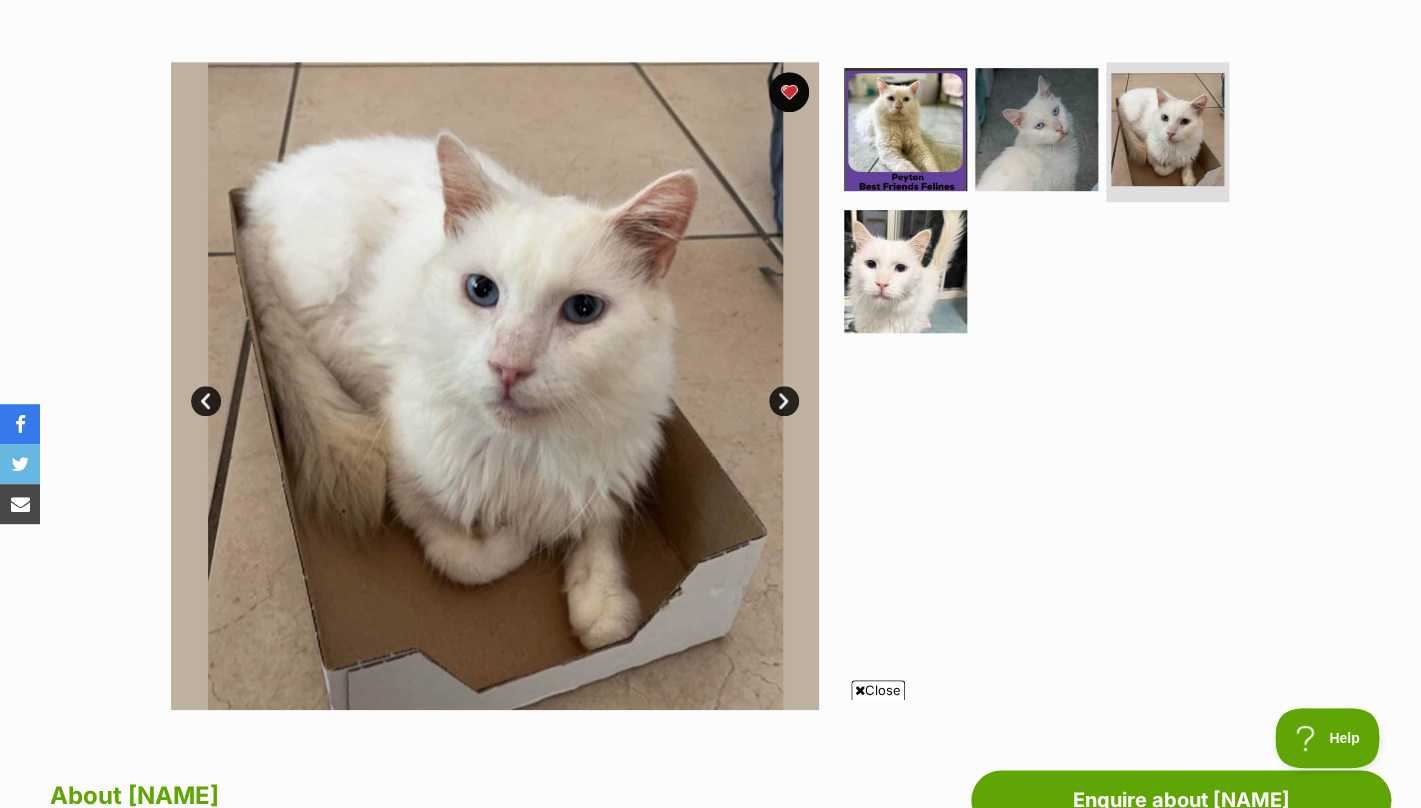 scroll, scrollTop: 0, scrollLeft: 0, axis: both 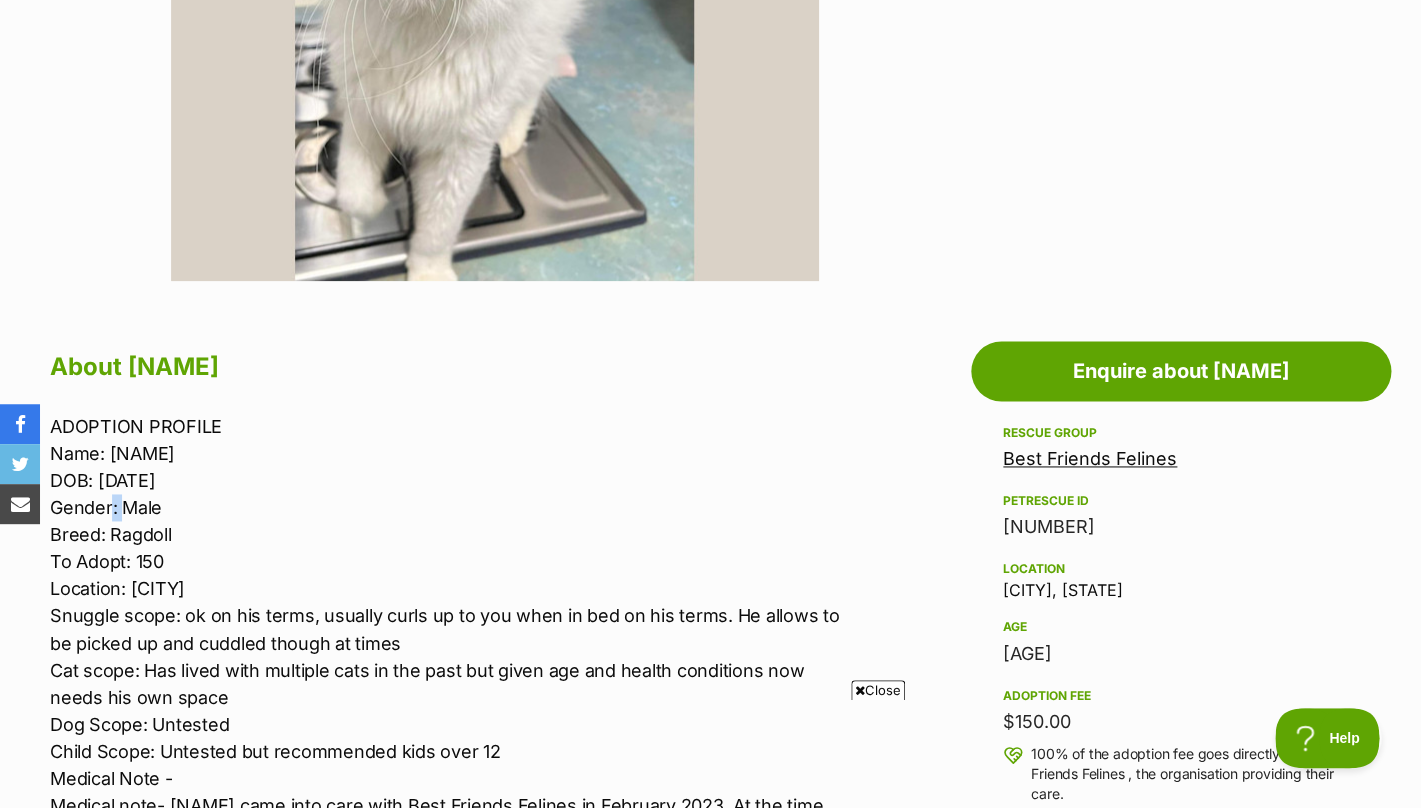 drag, startPoint x: 109, startPoint y: 507, endPoint x: 136, endPoint y: 507, distance: 27 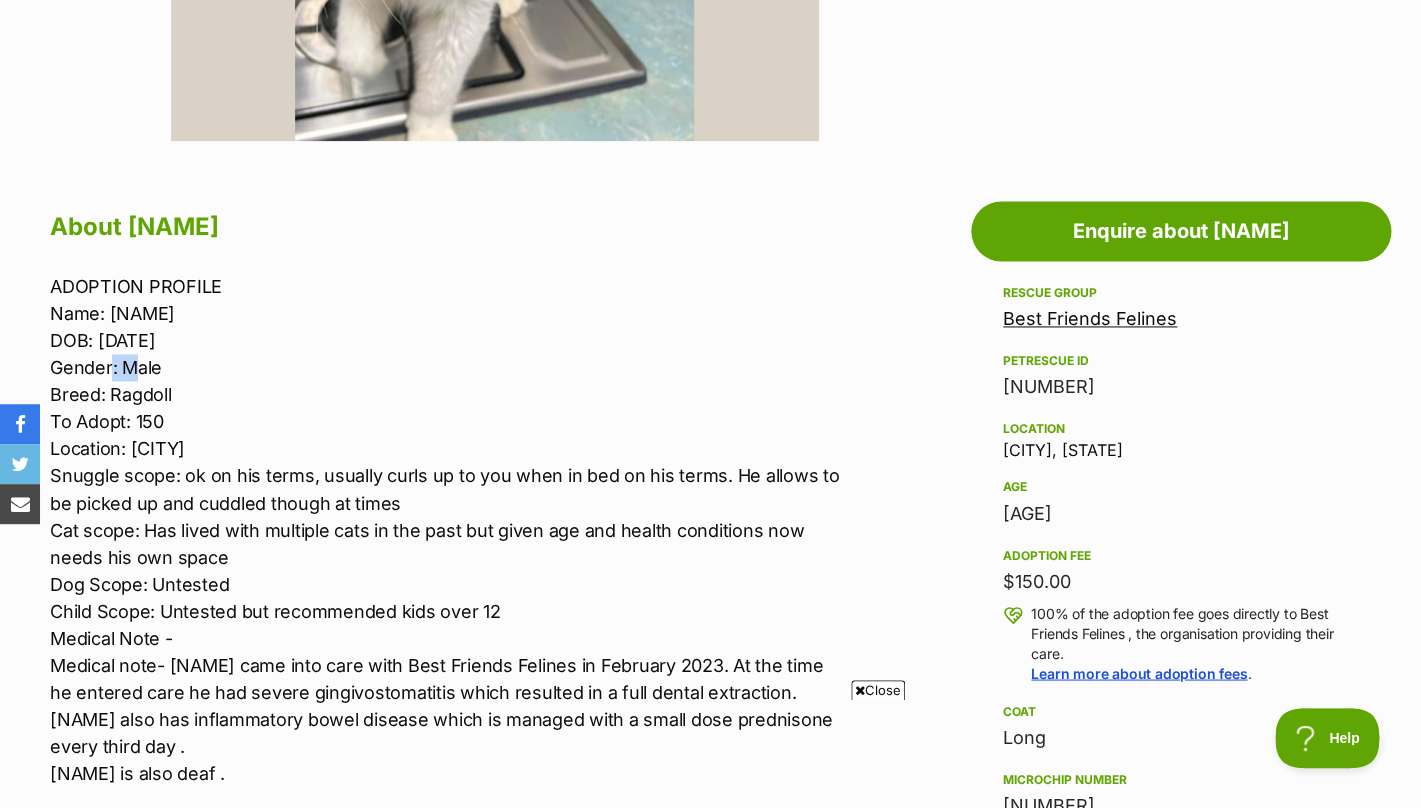 scroll, scrollTop: 924, scrollLeft: 0, axis: vertical 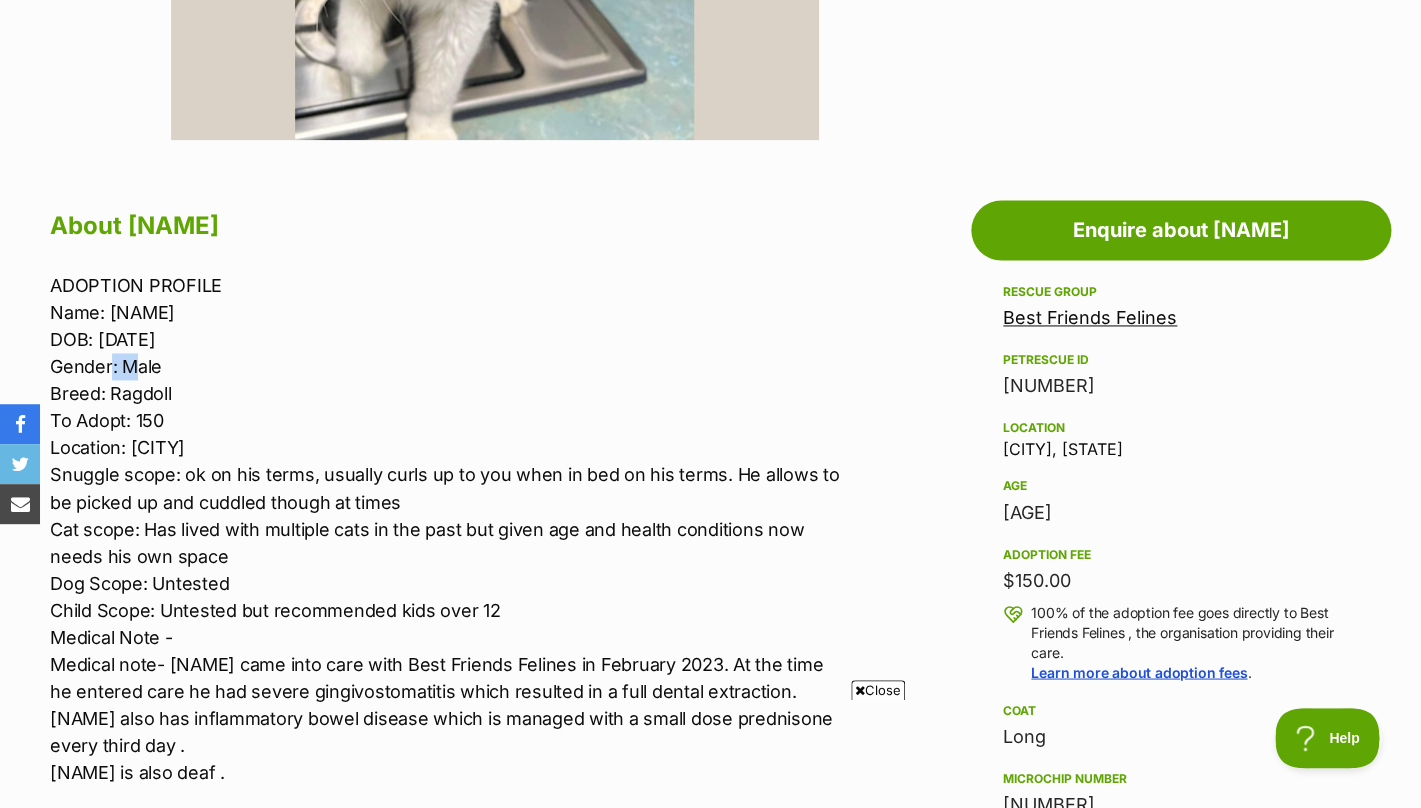 drag, startPoint x: 1003, startPoint y: 514, endPoint x: 1126, endPoint y: 510, distance: 123.065025 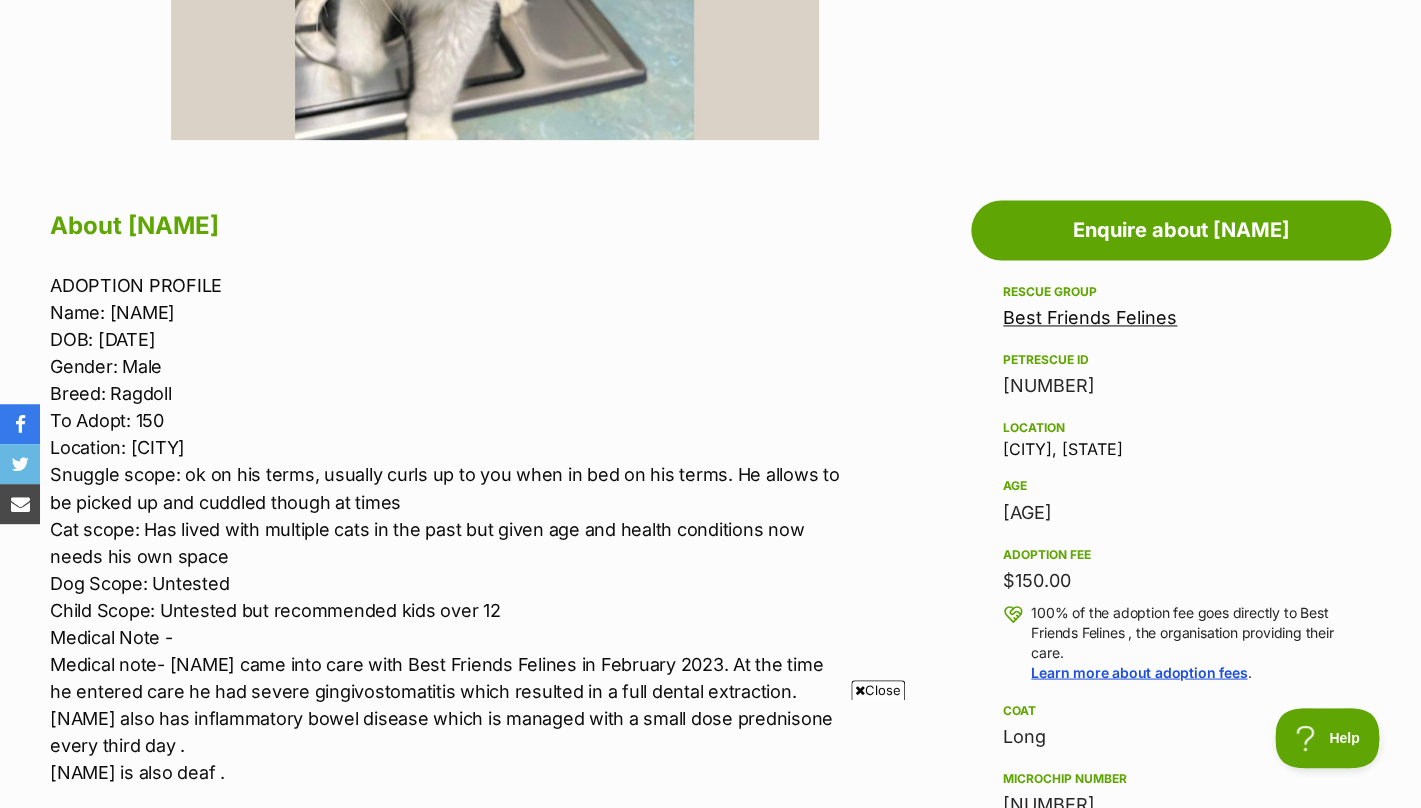 click on "Age" at bounding box center [1181, 486] 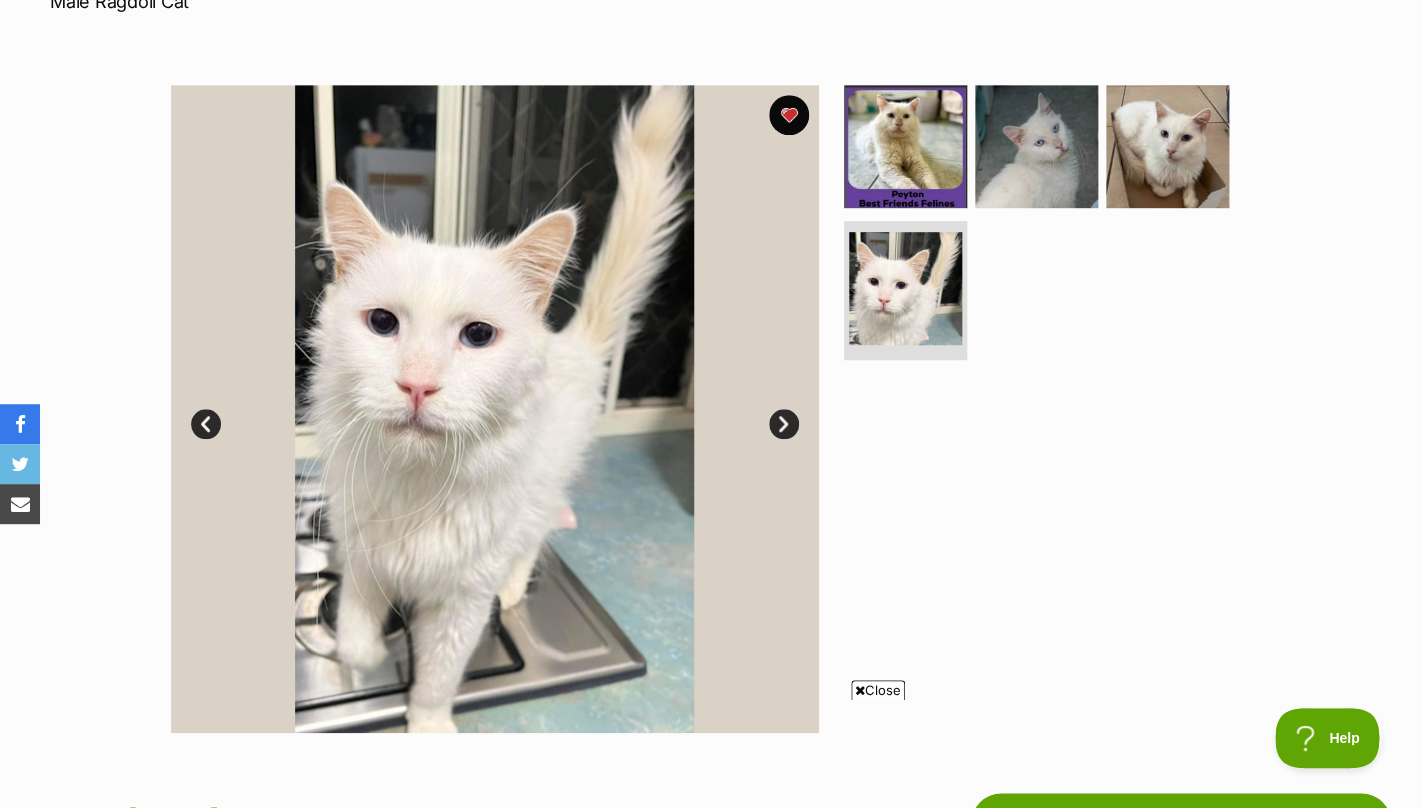 scroll, scrollTop: 317, scrollLeft: 0, axis: vertical 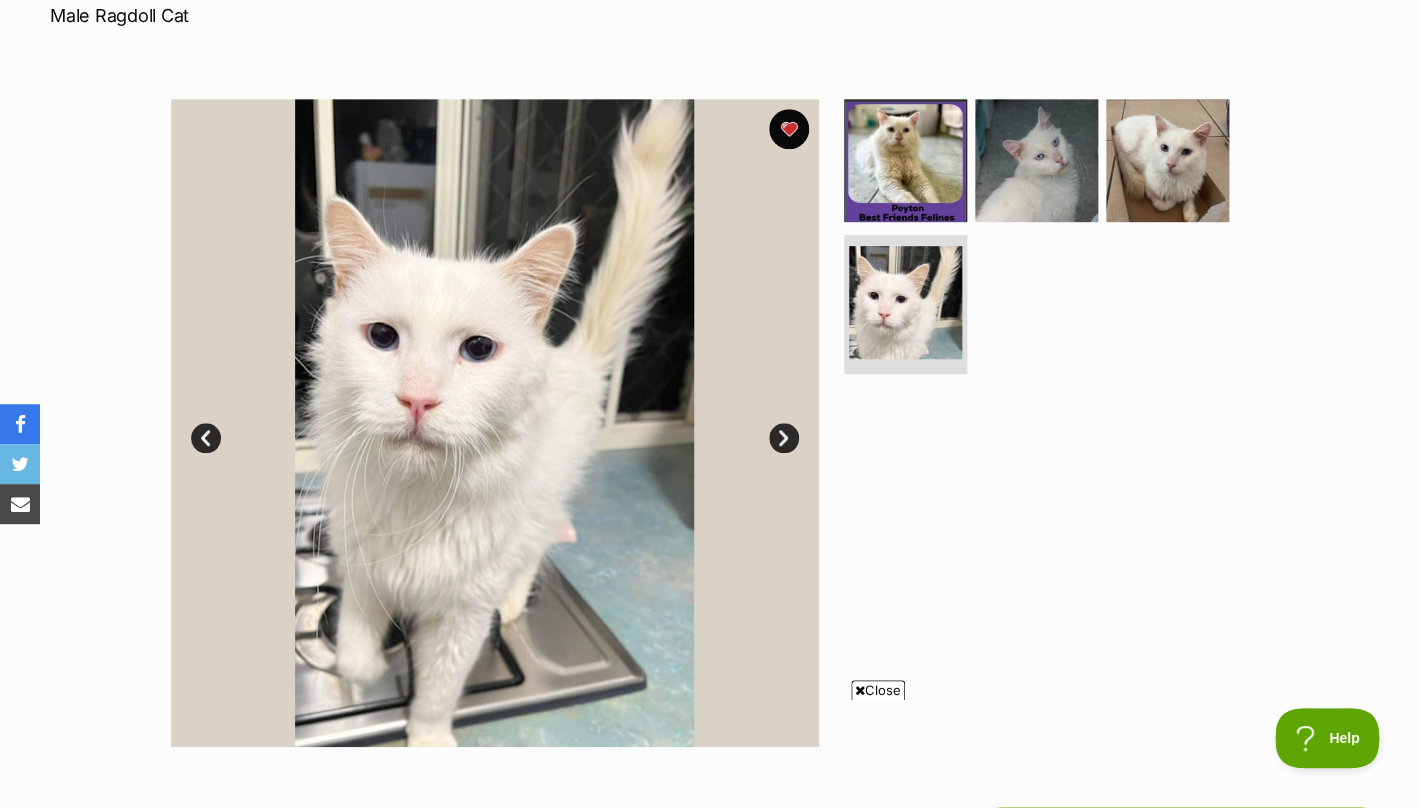 click on "Next" at bounding box center [784, 438] 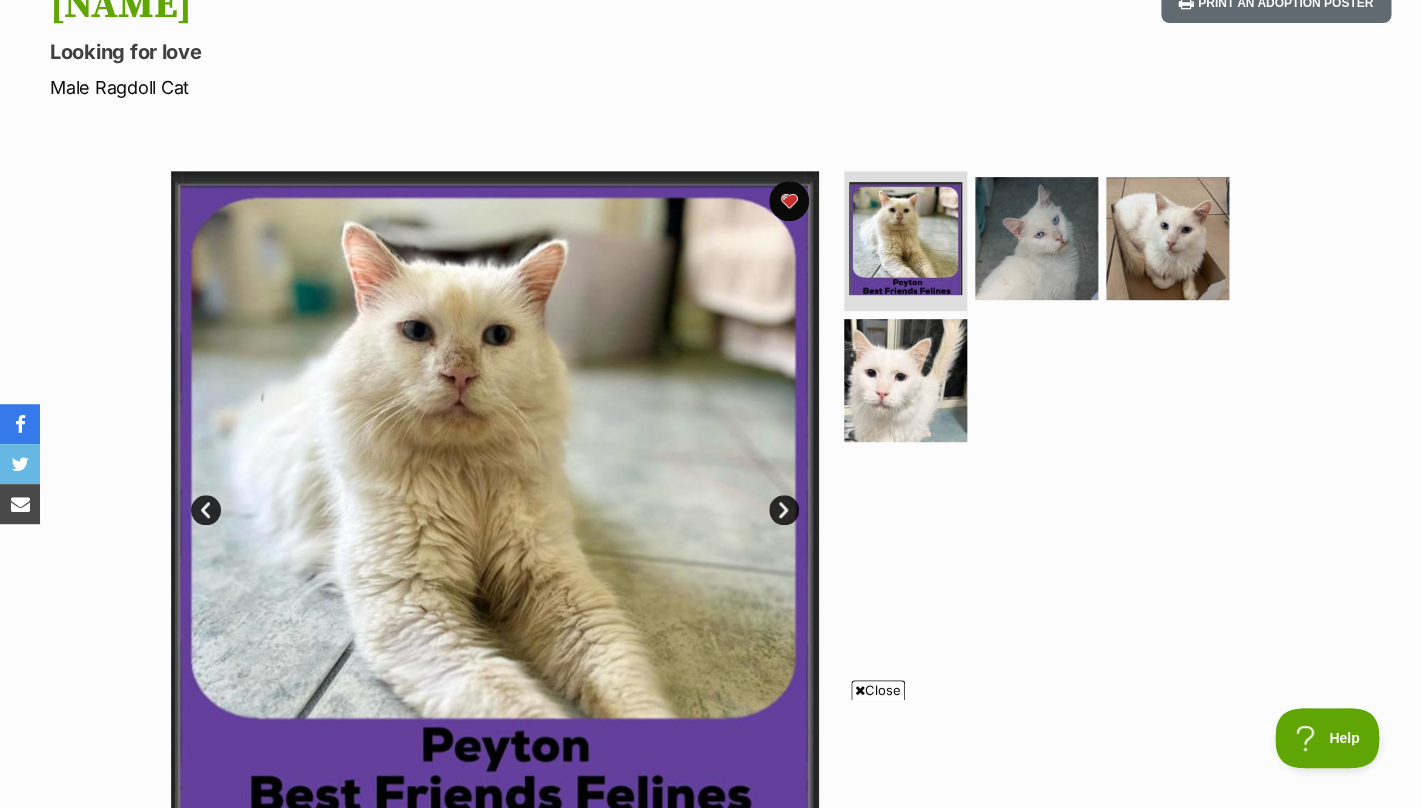 scroll, scrollTop: 112, scrollLeft: 0, axis: vertical 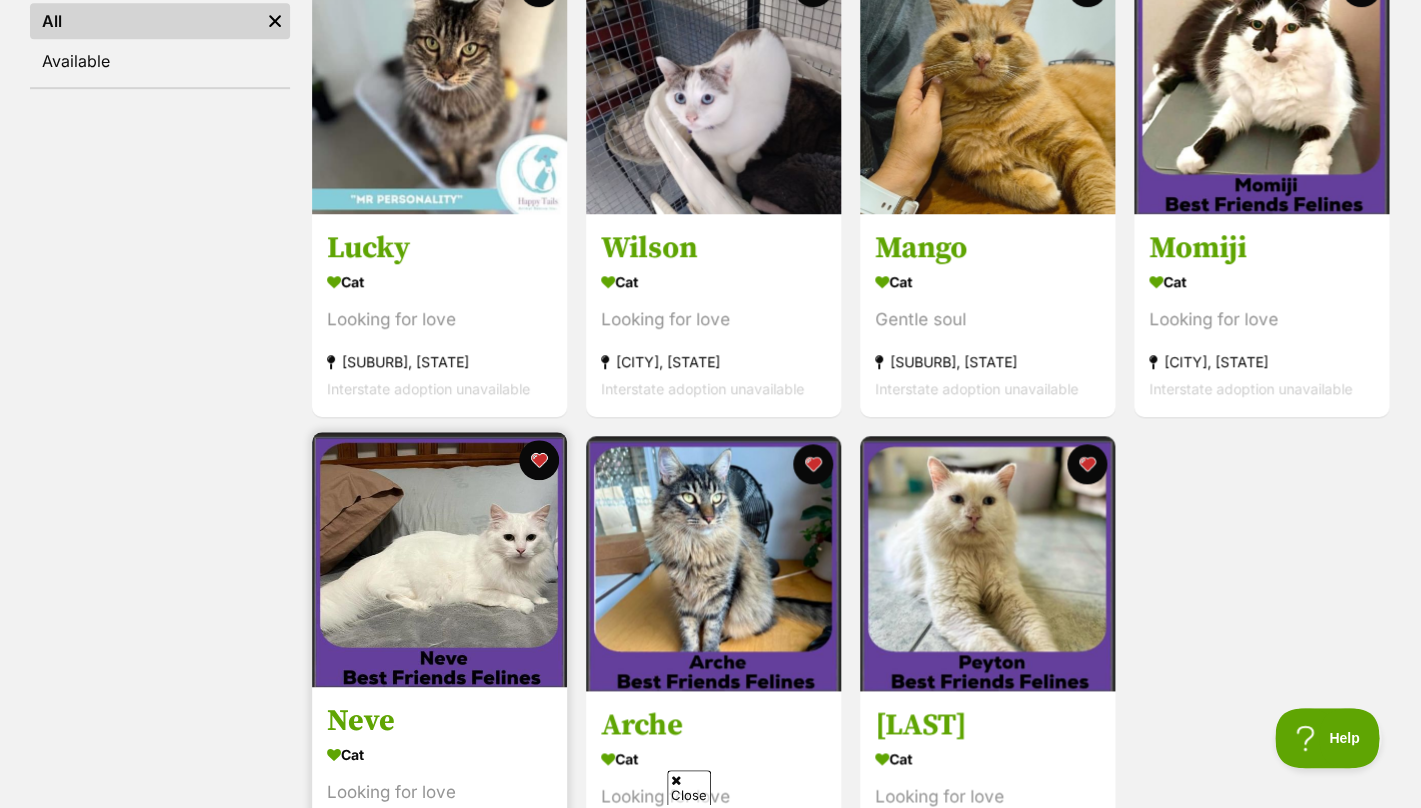 click at bounding box center [439, 559] 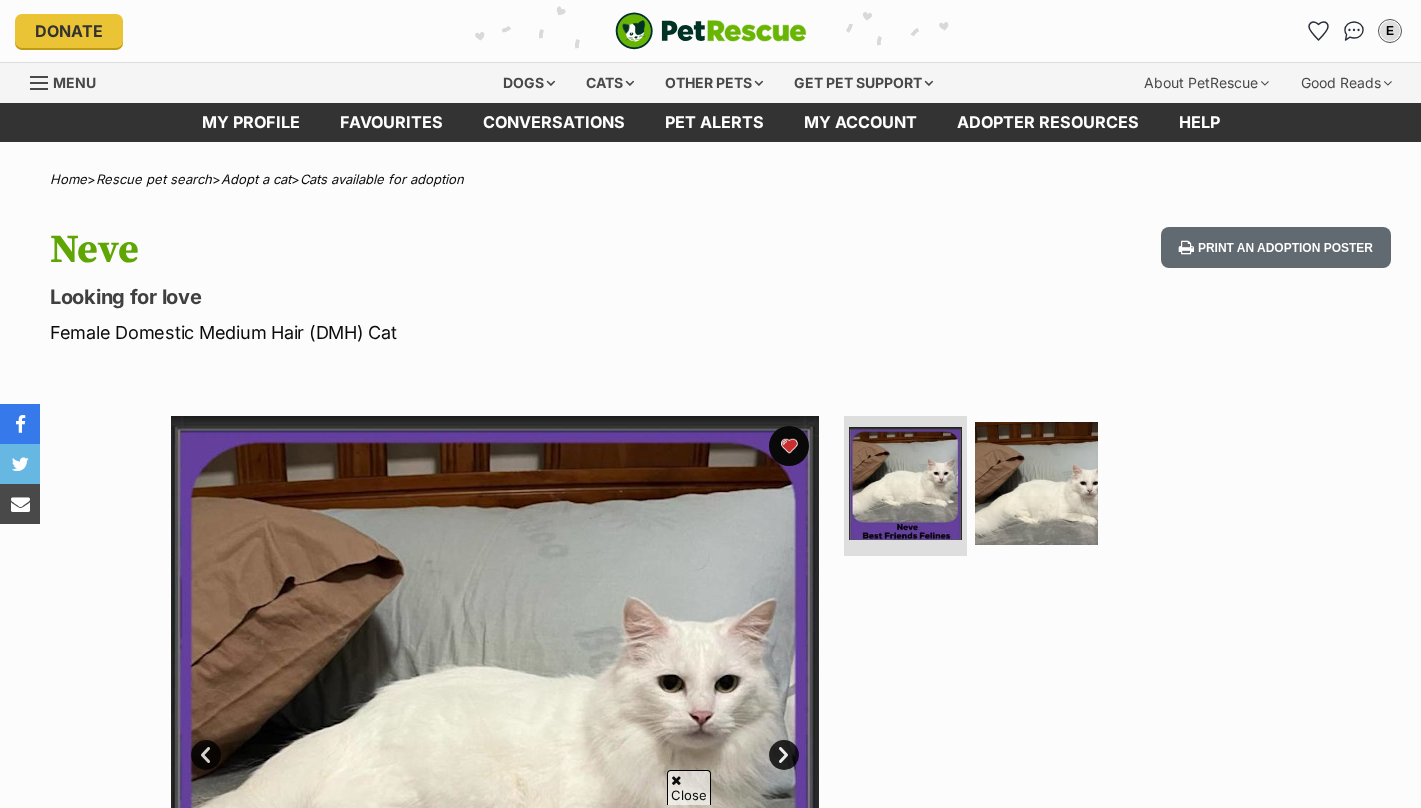 scroll, scrollTop: 288, scrollLeft: 0, axis: vertical 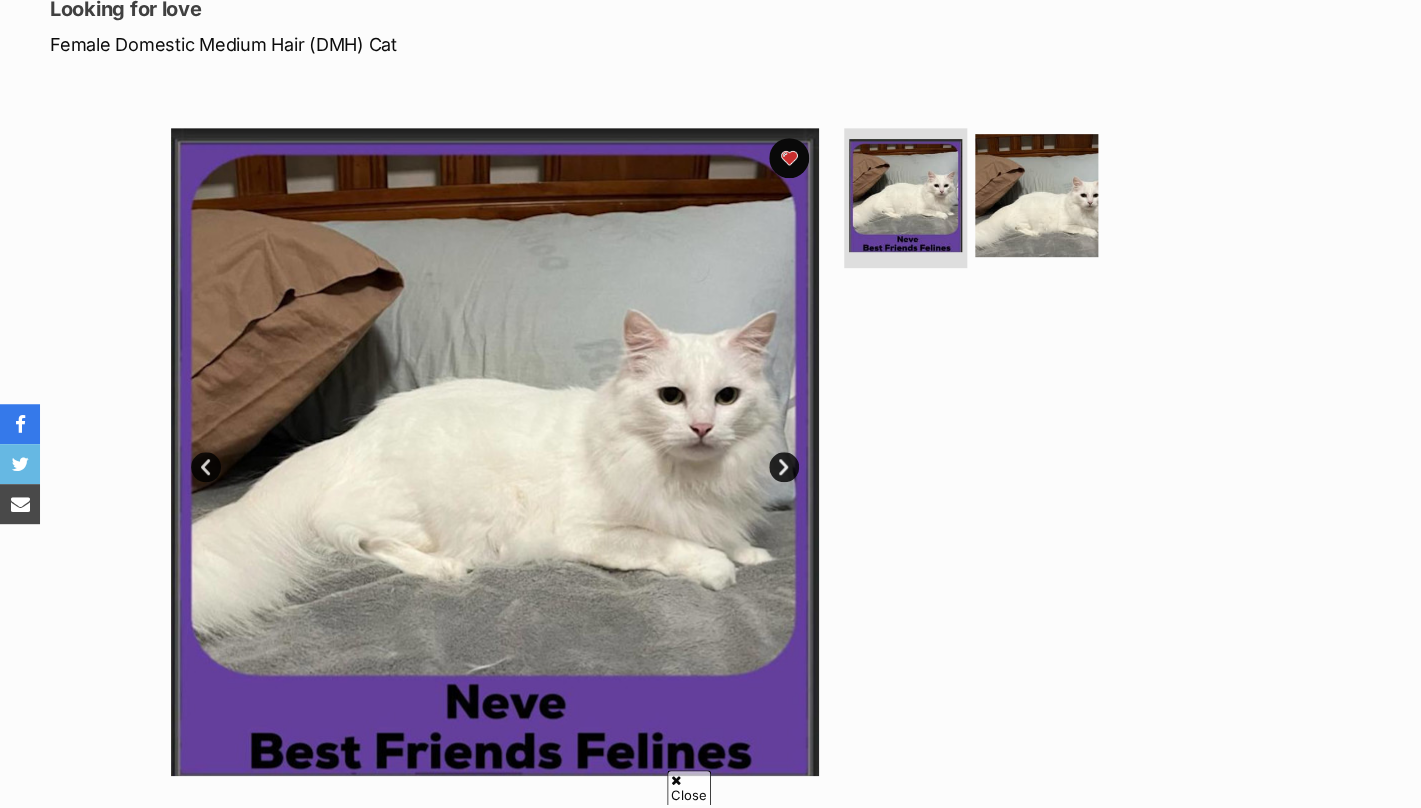 click on "Next" at bounding box center [784, 467] 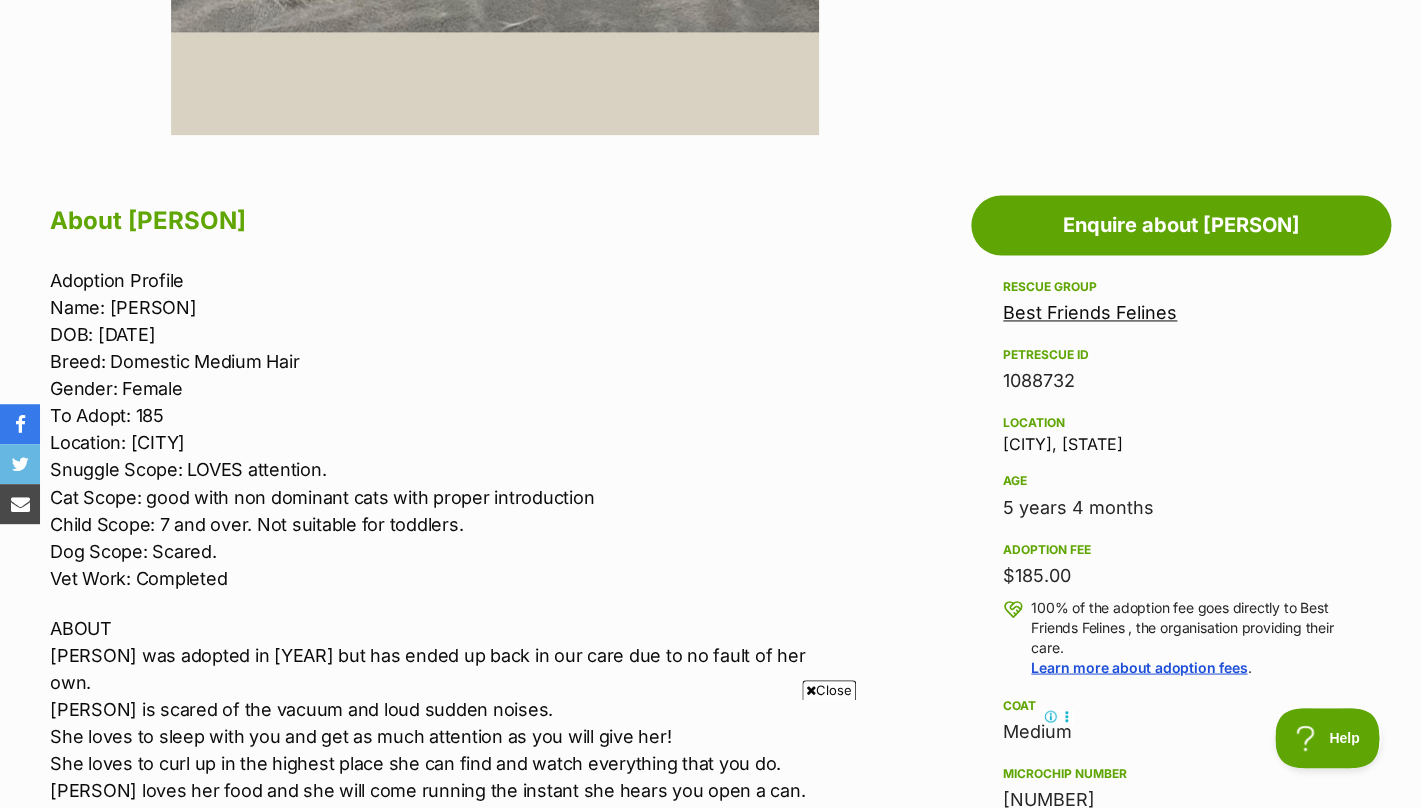 scroll, scrollTop: 932, scrollLeft: 0, axis: vertical 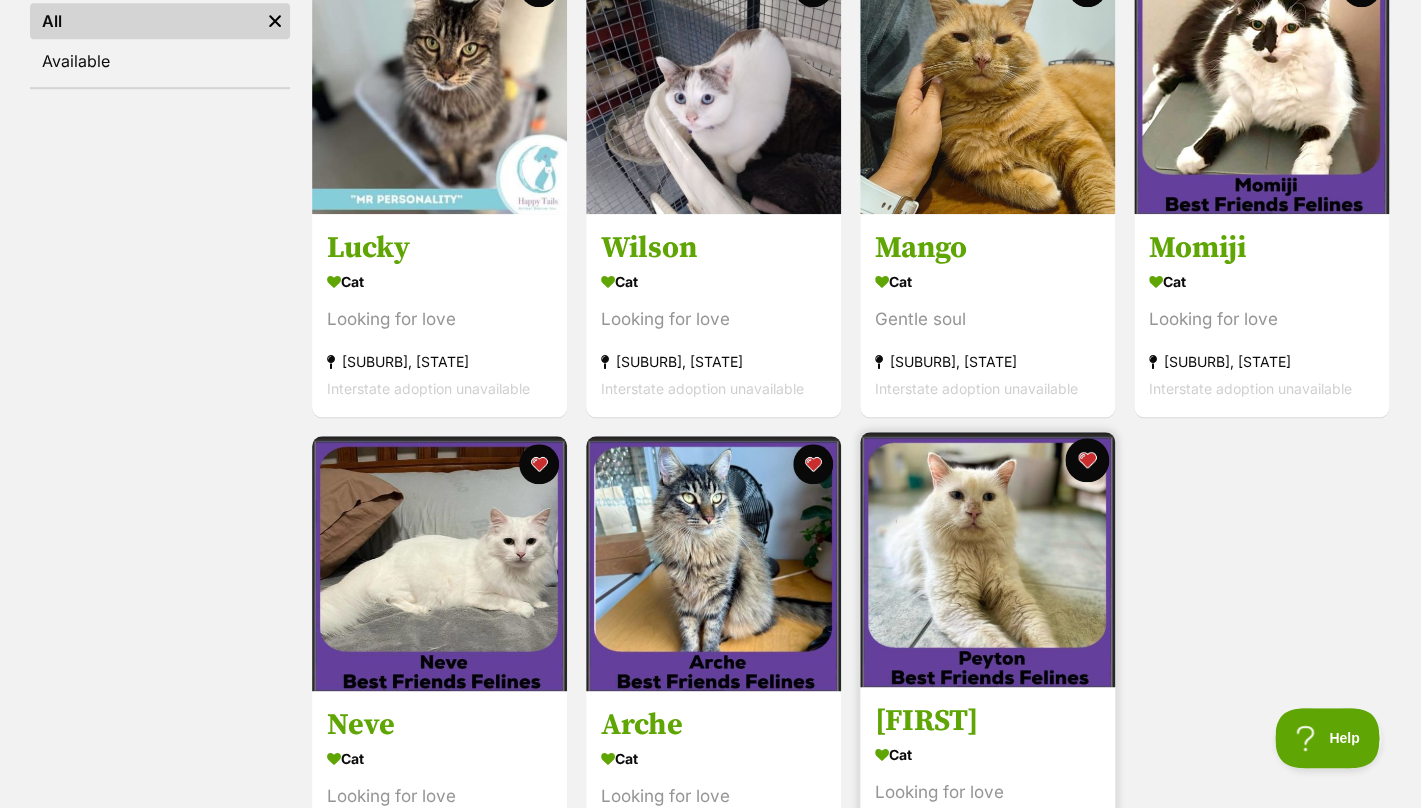 click at bounding box center [1087, 460] 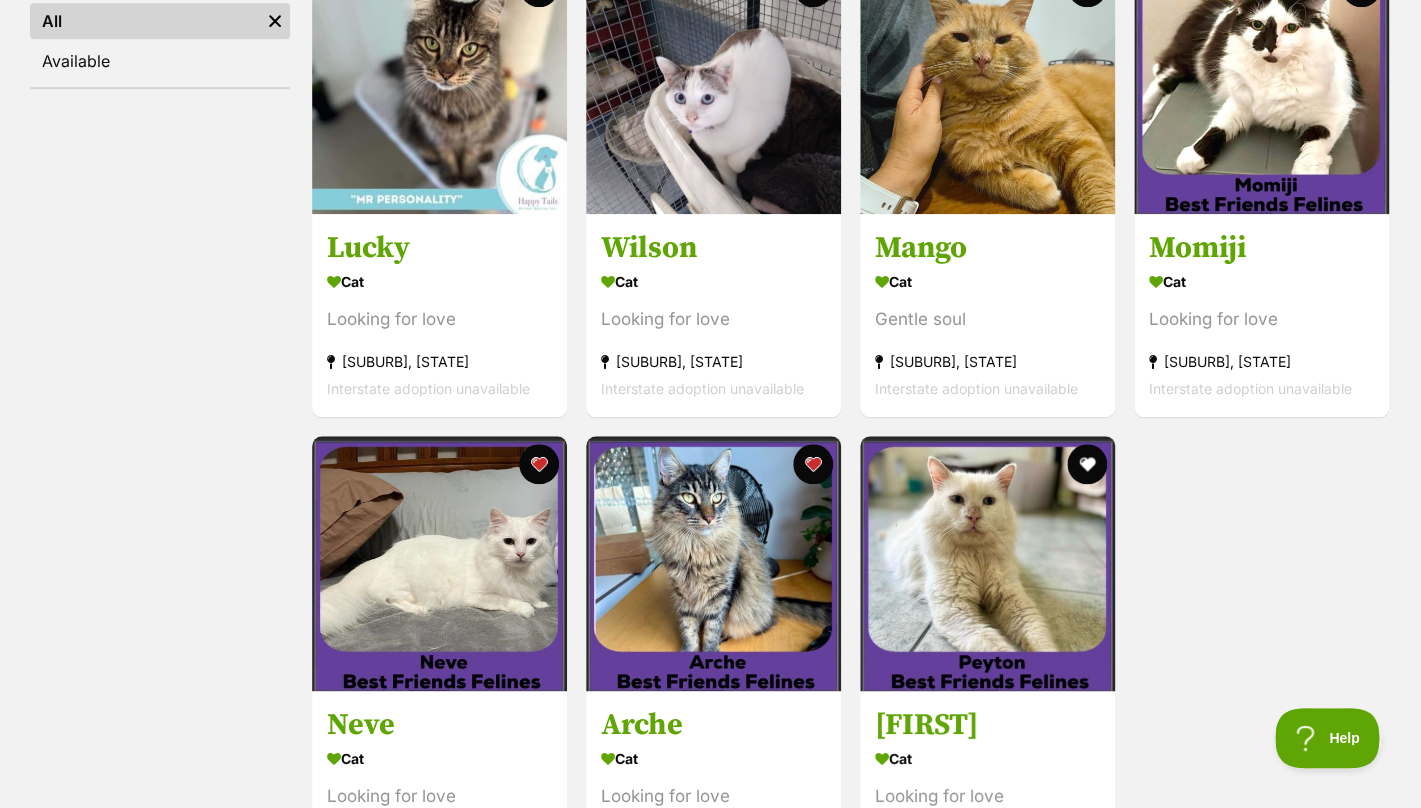 scroll, scrollTop: 0, scrollLeft: 0, axis: both 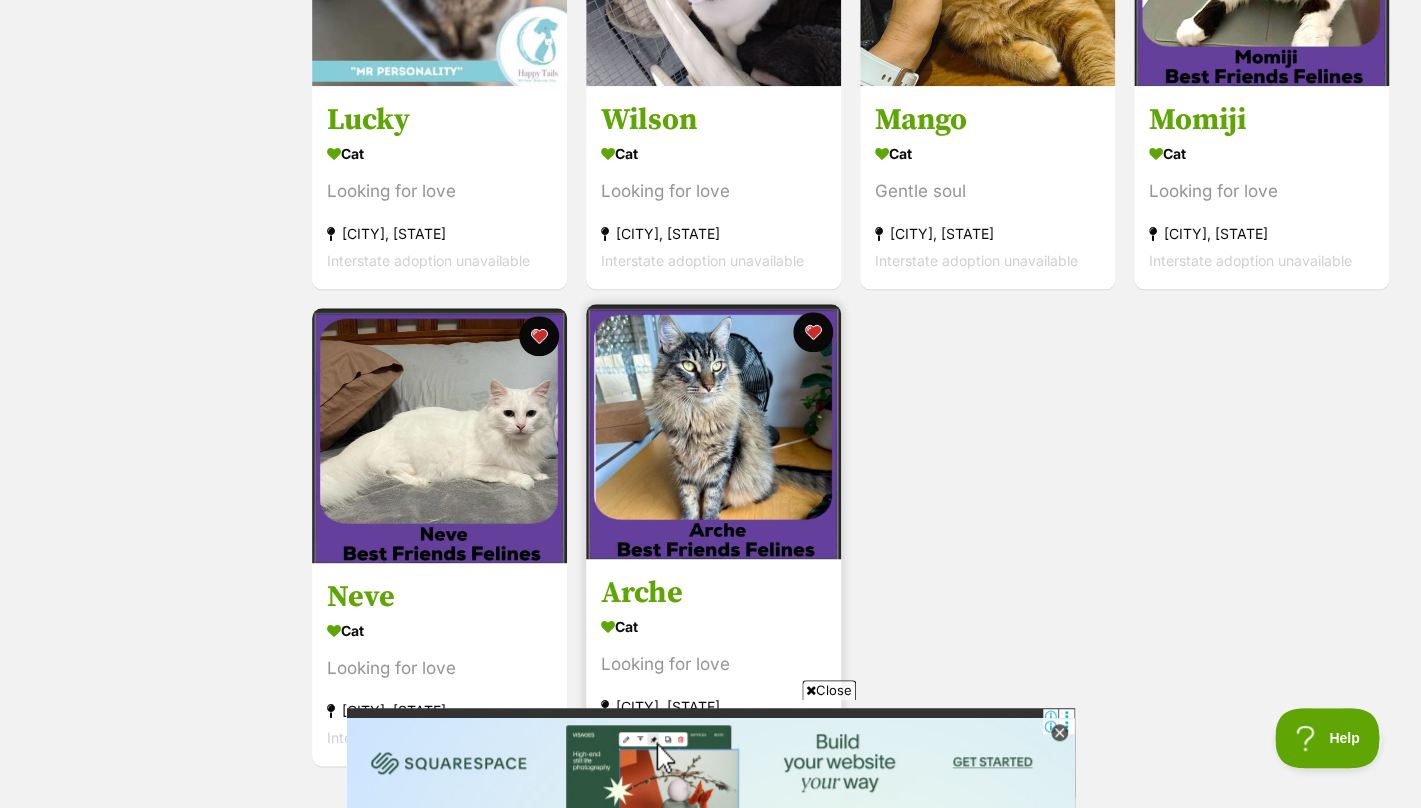 click on "Cat" at bounding box center (713, 625) 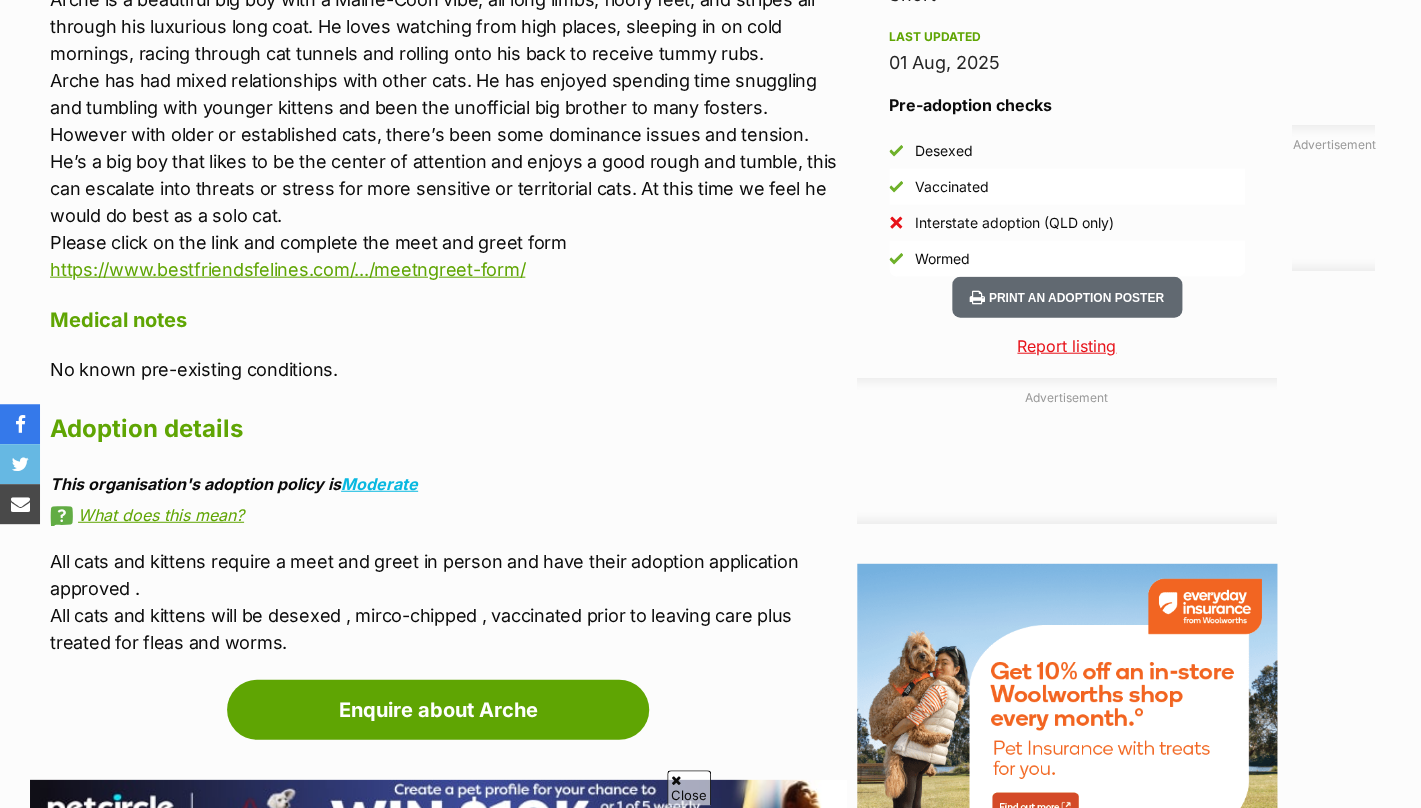 scroll, scrollTop: 1684, scrollLeft: 0, axis: vertical 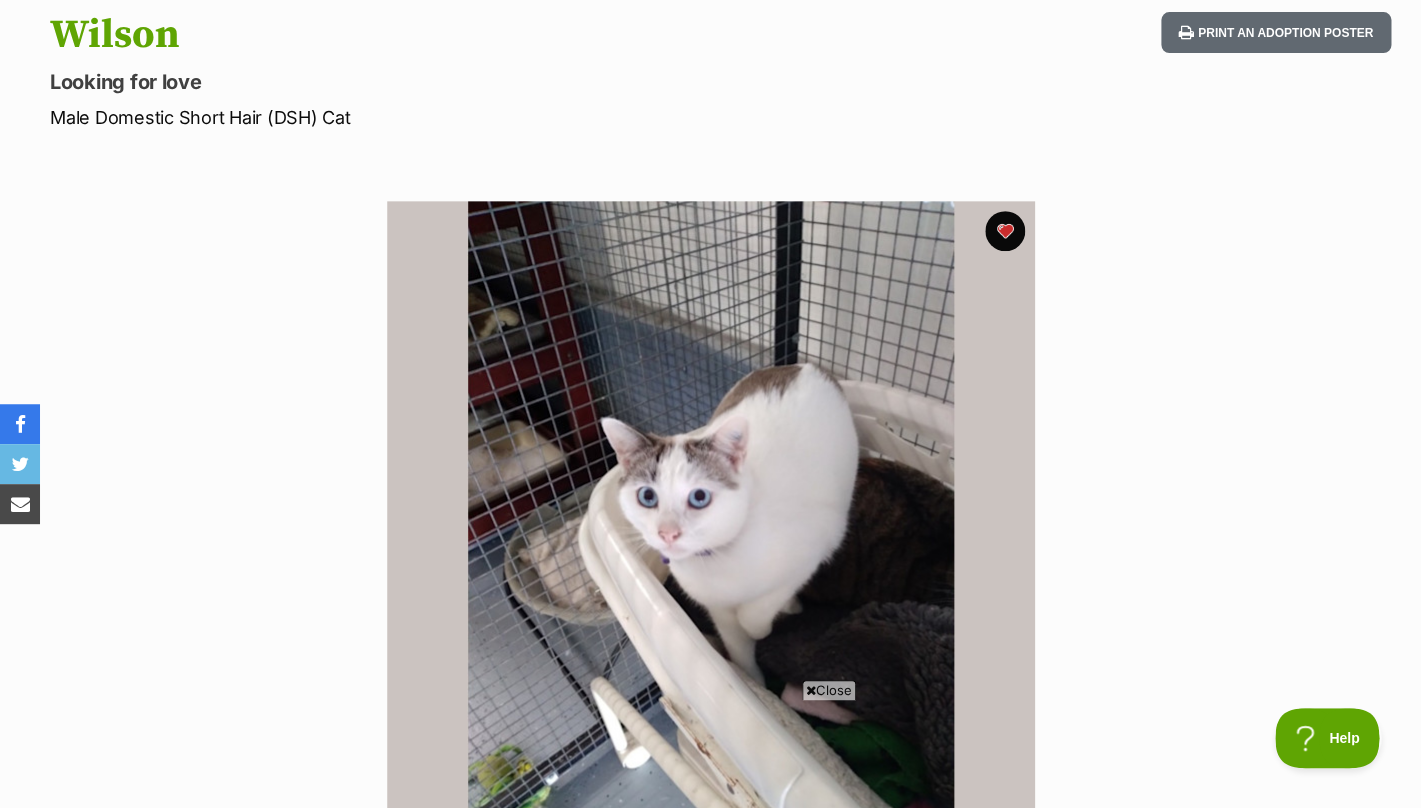click on "Available
1
of 1 images
Next Prev 1" at bounding box center [711, 510] 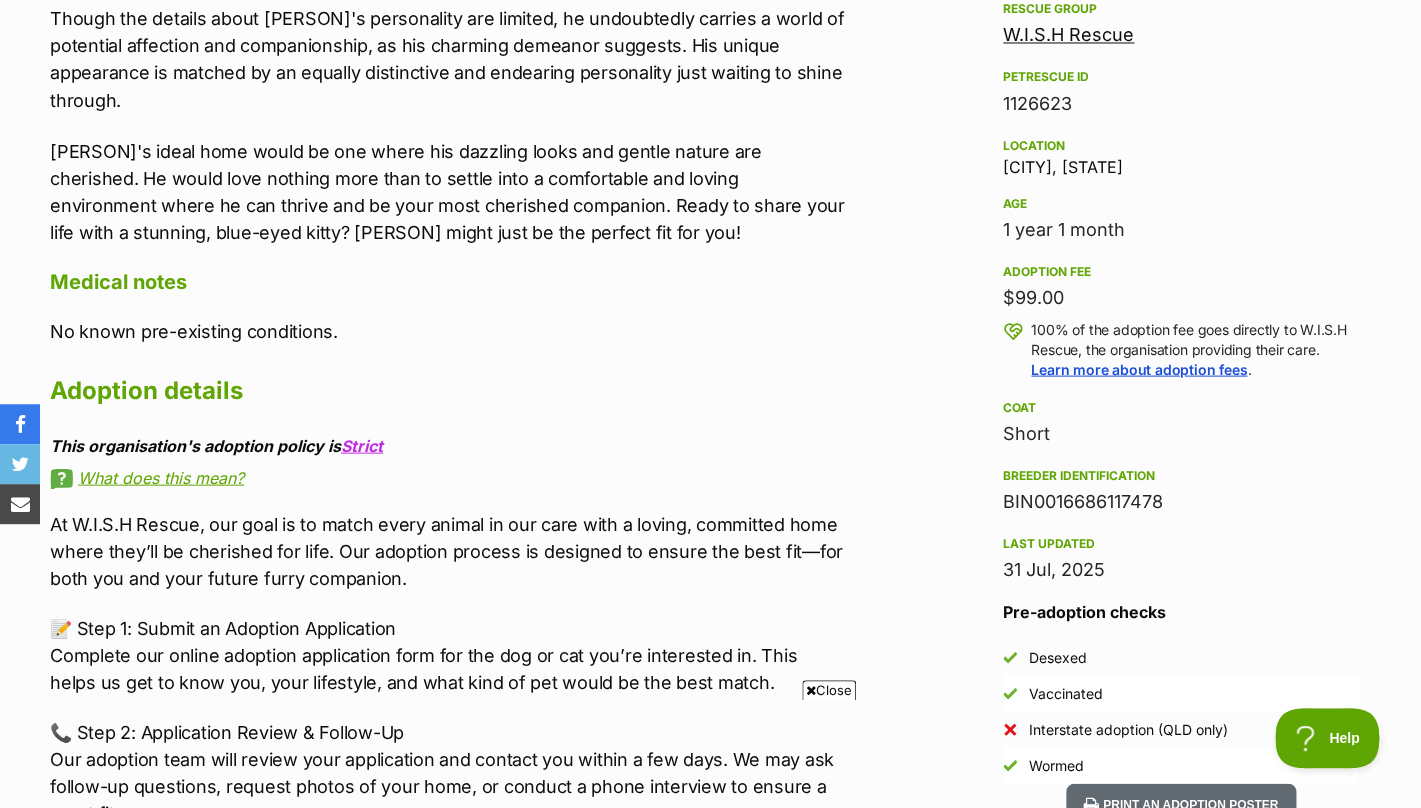 scroll, scrollTop: 1306, scrollLeft: 0, axis: vertical 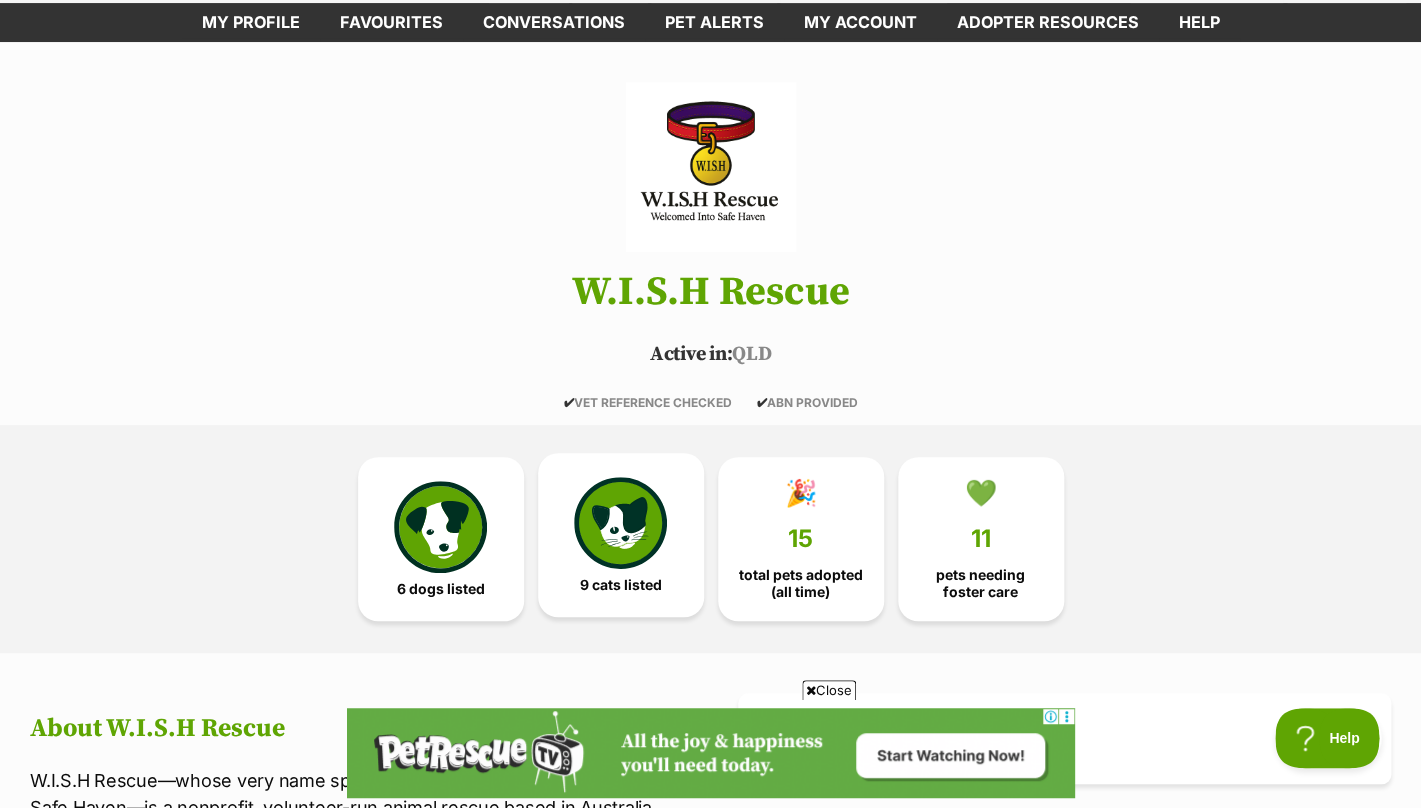 click at bounding box center (620, 523) 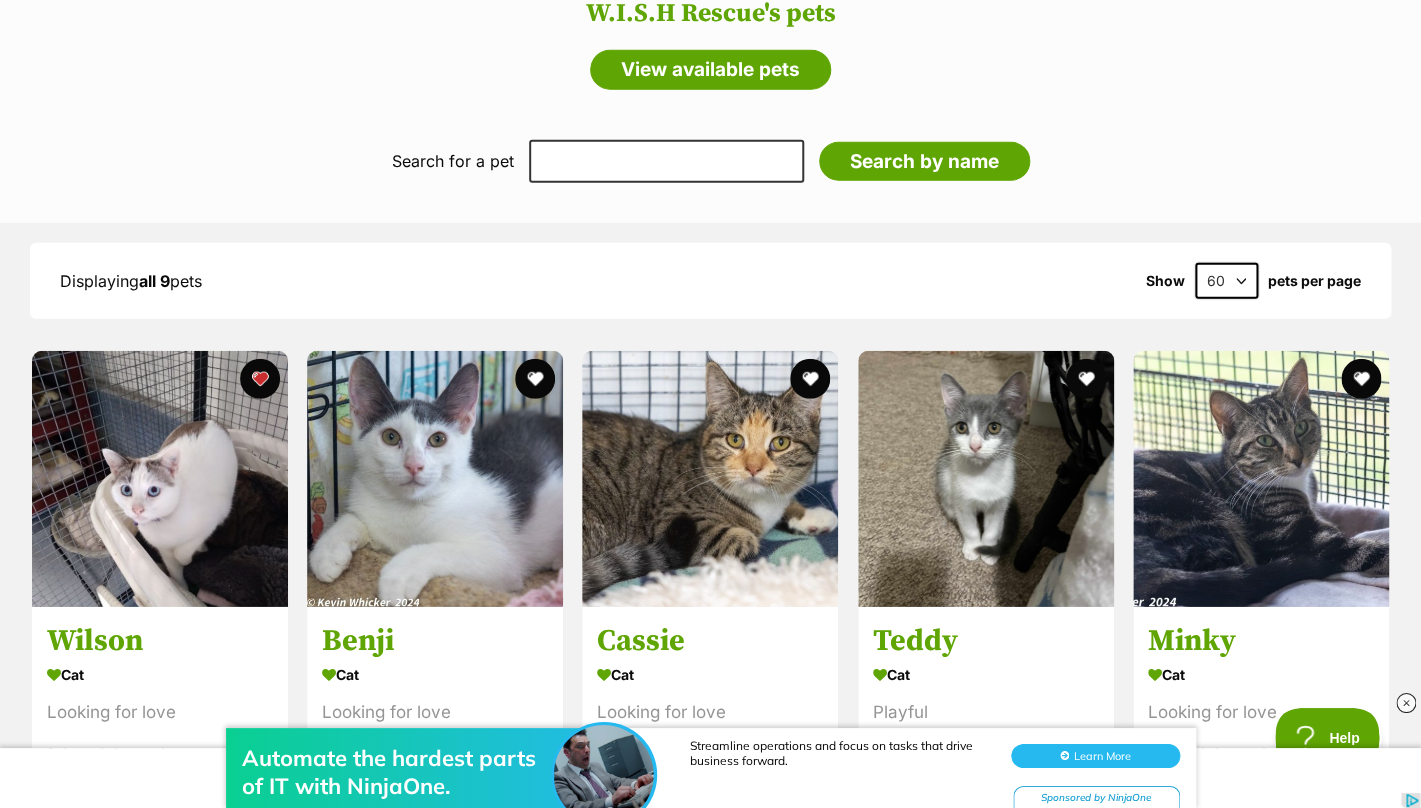 scroll, scrollTop: 0, scrollLeft: 0, axis: both 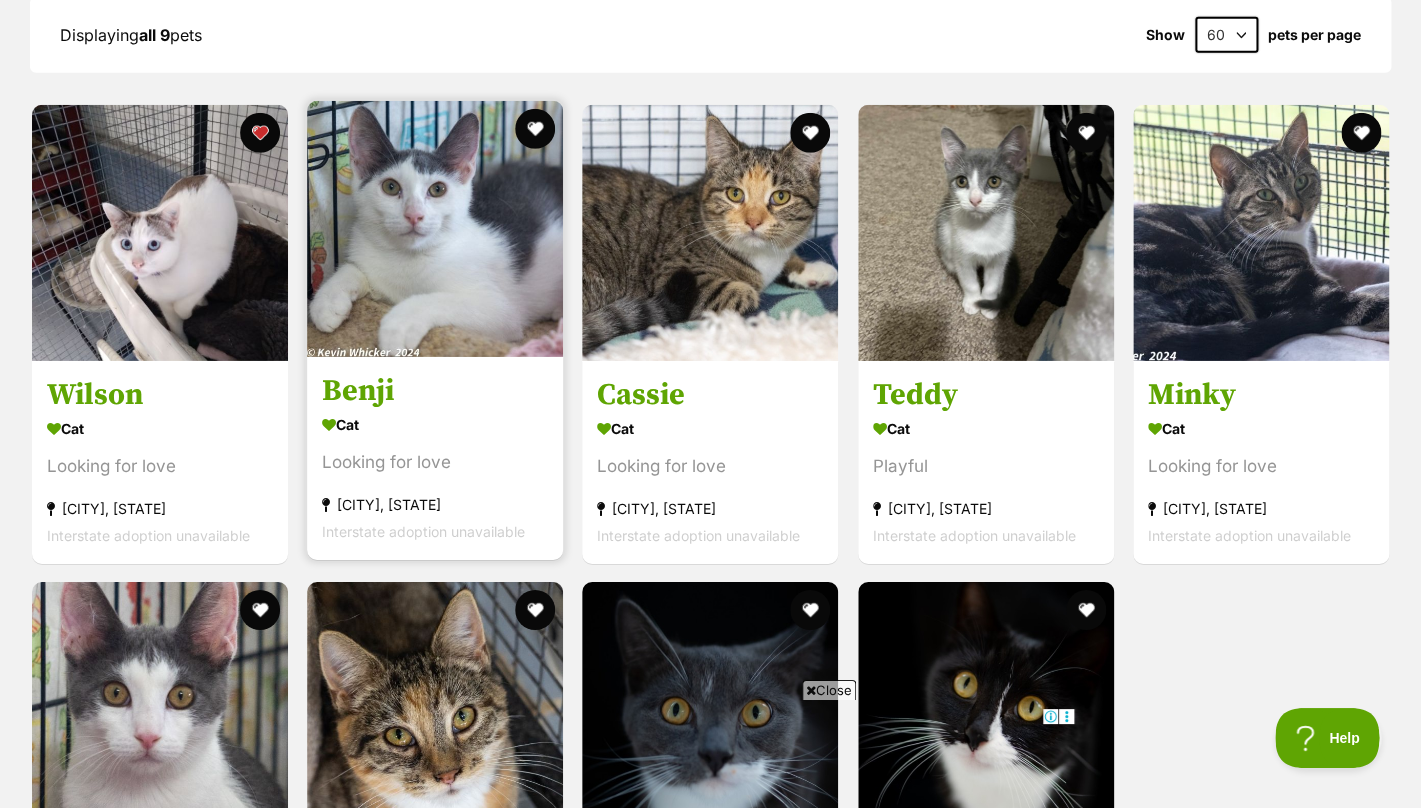 click on "Cat" at bounding box center [435, 423] 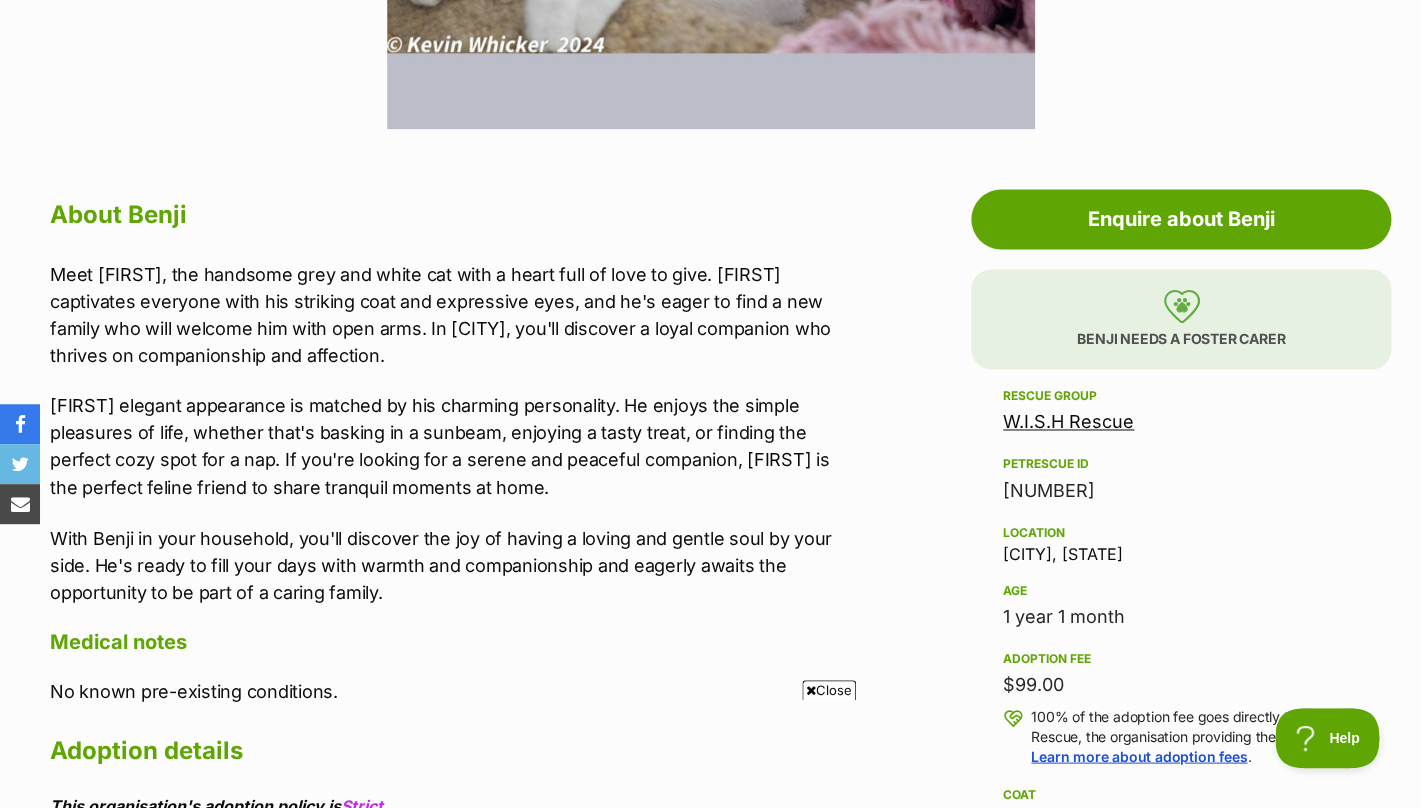 scroll, scrollTop: 0, scrollLeft: 0, axis: both 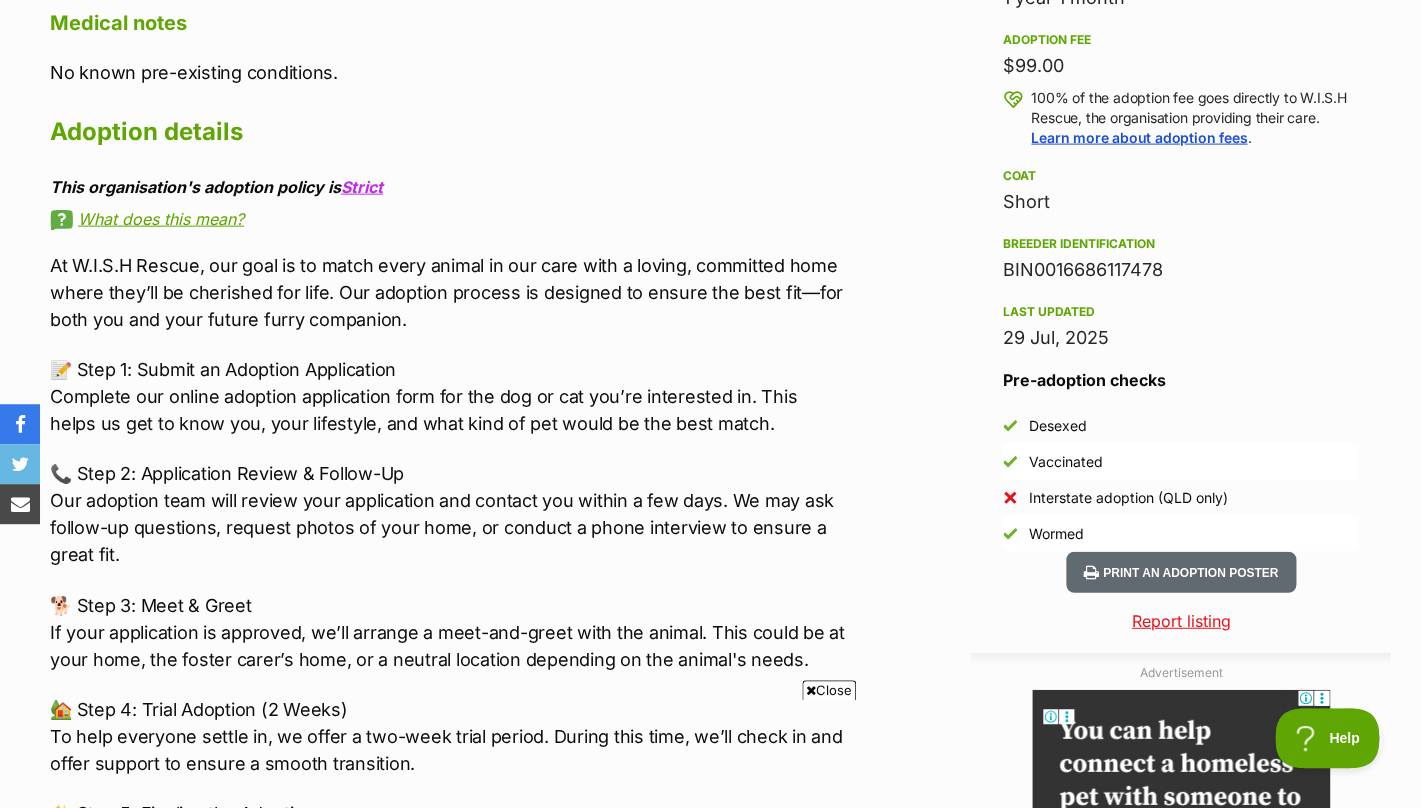click on "Donate
PetRescue home
E
My account
E
Elex
Edit profile
Log out
Pet alerts
Pet alert matches
Account settings
Change password
Dogs
Find a dog on PetRescue
View all dogs
Browse all of the doggos looking for a home
Senior dogs
Fill their golden years with love and happiness
Bonded pets
Dogs that need to be adopted together
Dogs looking for foster care
Dogs looking for a temporary home
Dog adoption assistance
How to set up an adopter profile
A guide to setting up your account
Pet adoption tips
Tips to boost your pet search
Creating and managing pet alerts
Get notified about a pawfect match!
Do you speak dog?
VIC
TAS" at bounding box center [710, 651] 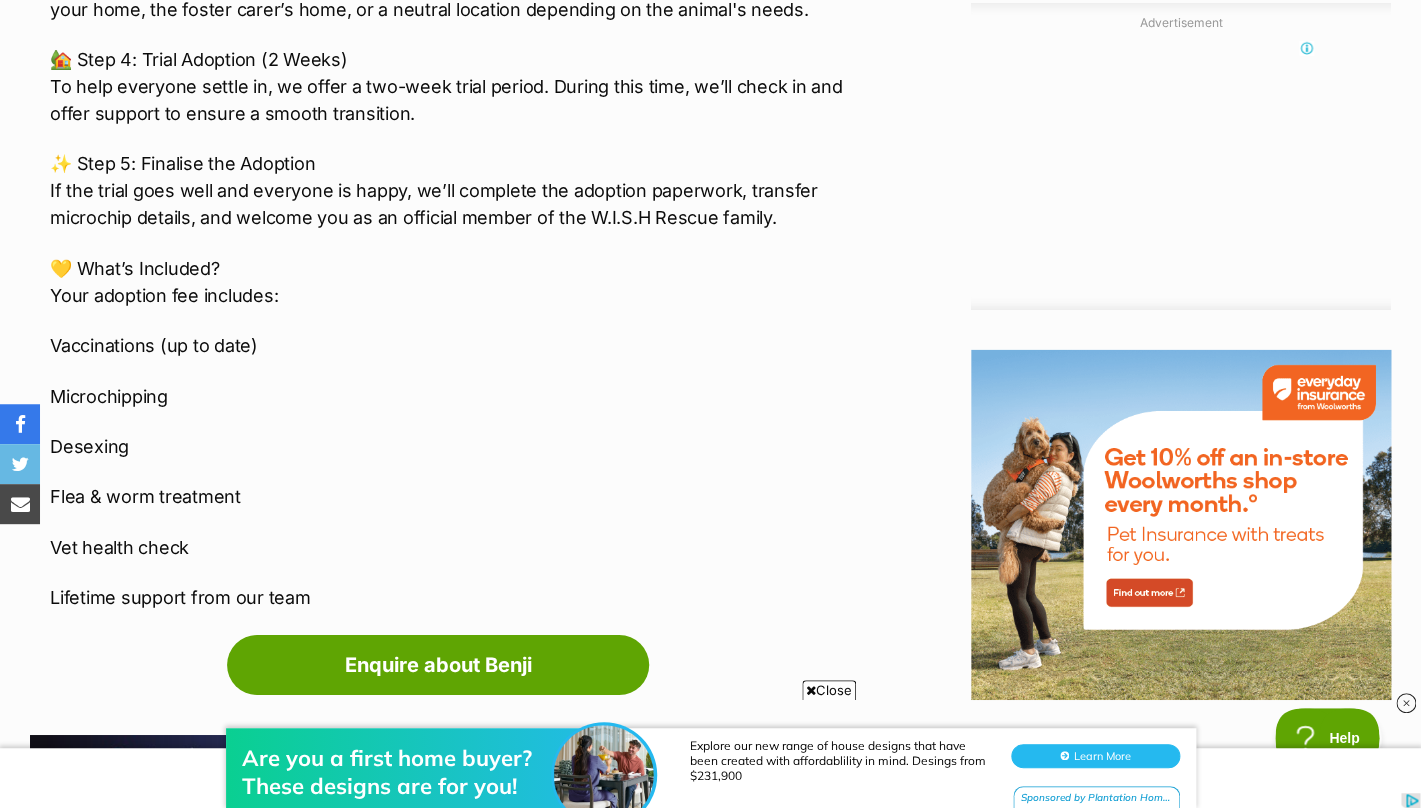 scroll, scrollTop: 2271, scrollLeft: 0, axis: vertical 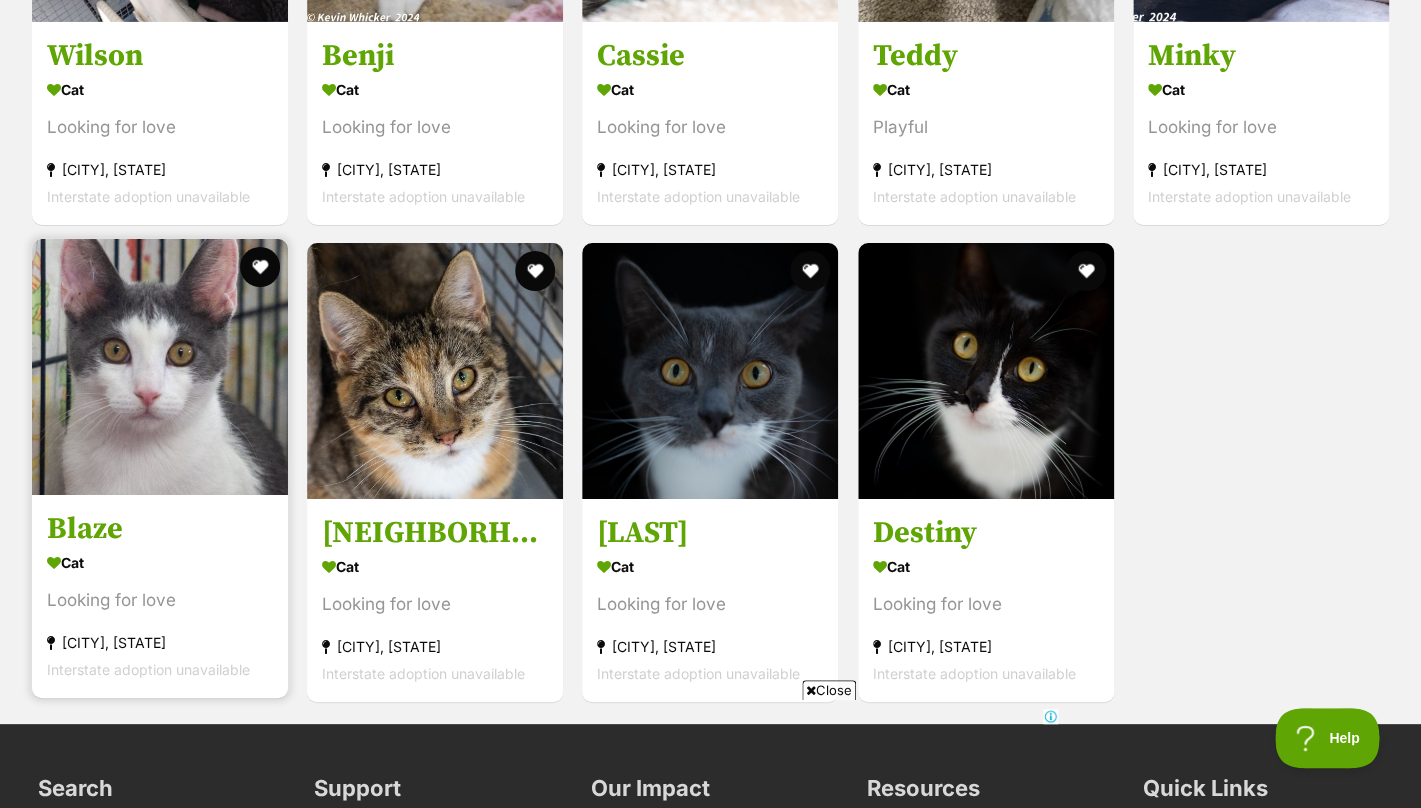 click on "Cat
Looking for love
Ipswich, QLD
Interstate adoption unavailable" at bounding box center (160, 615) 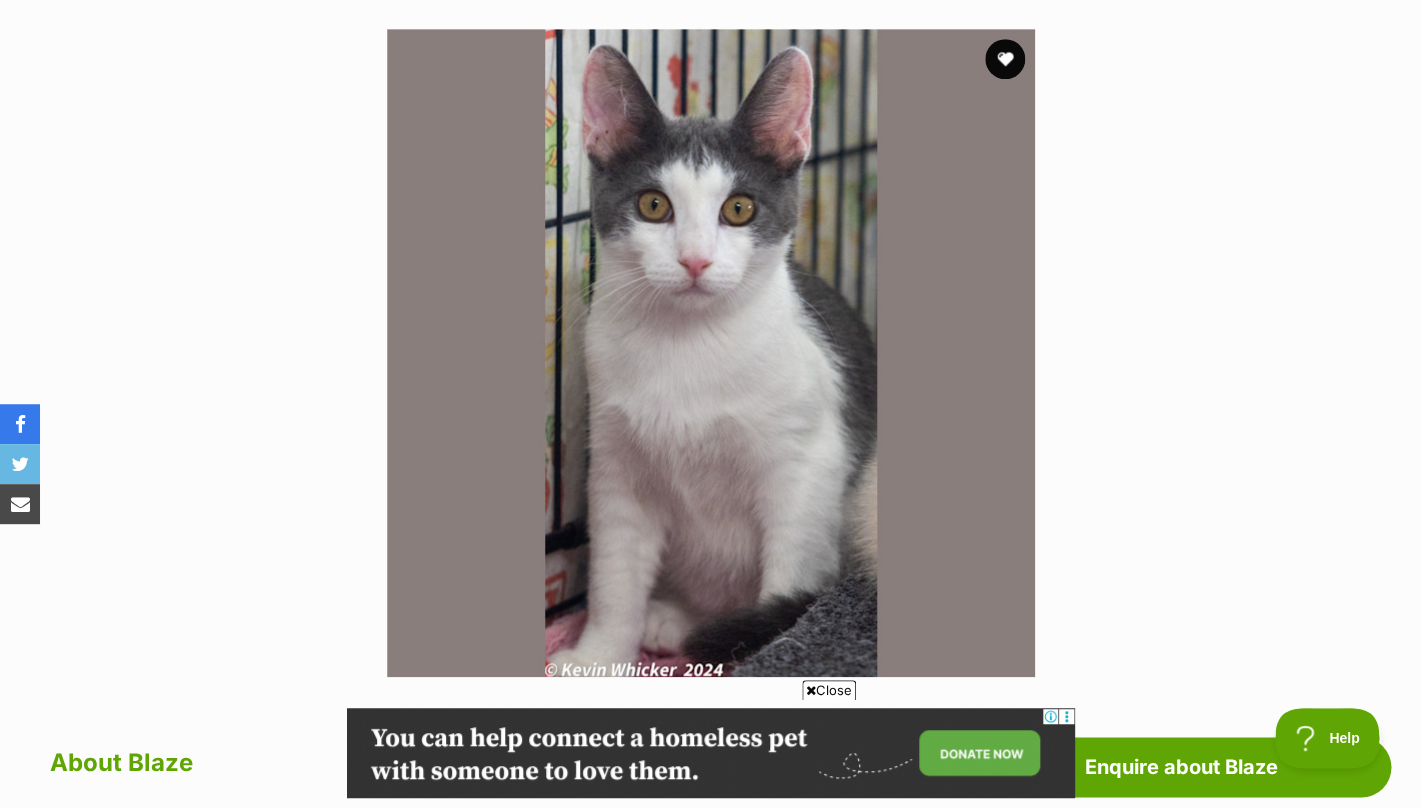 scroll, scrollTop: 388, scrollLeft: 0, axis: vertical 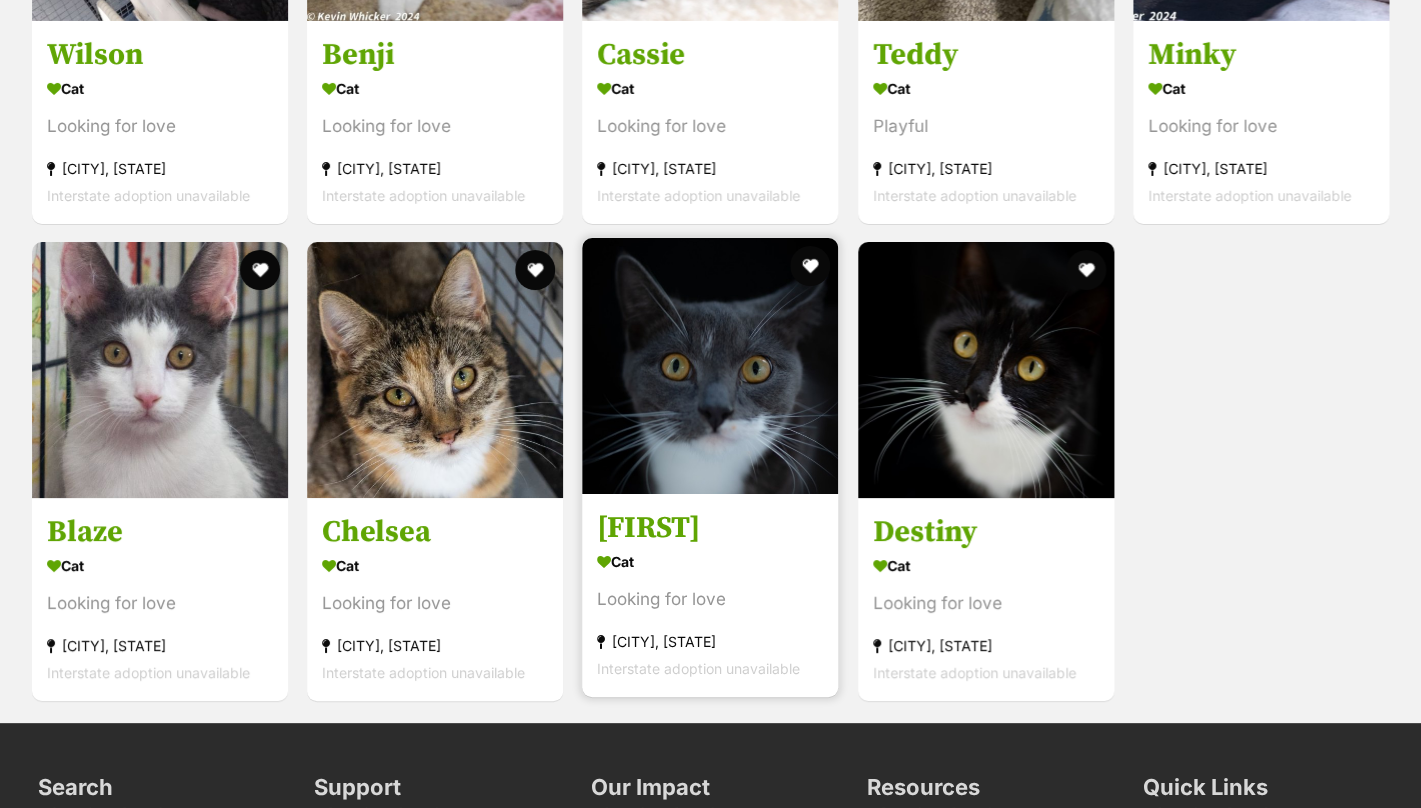 click on "[NAME]" at bounding box center (710, 528) 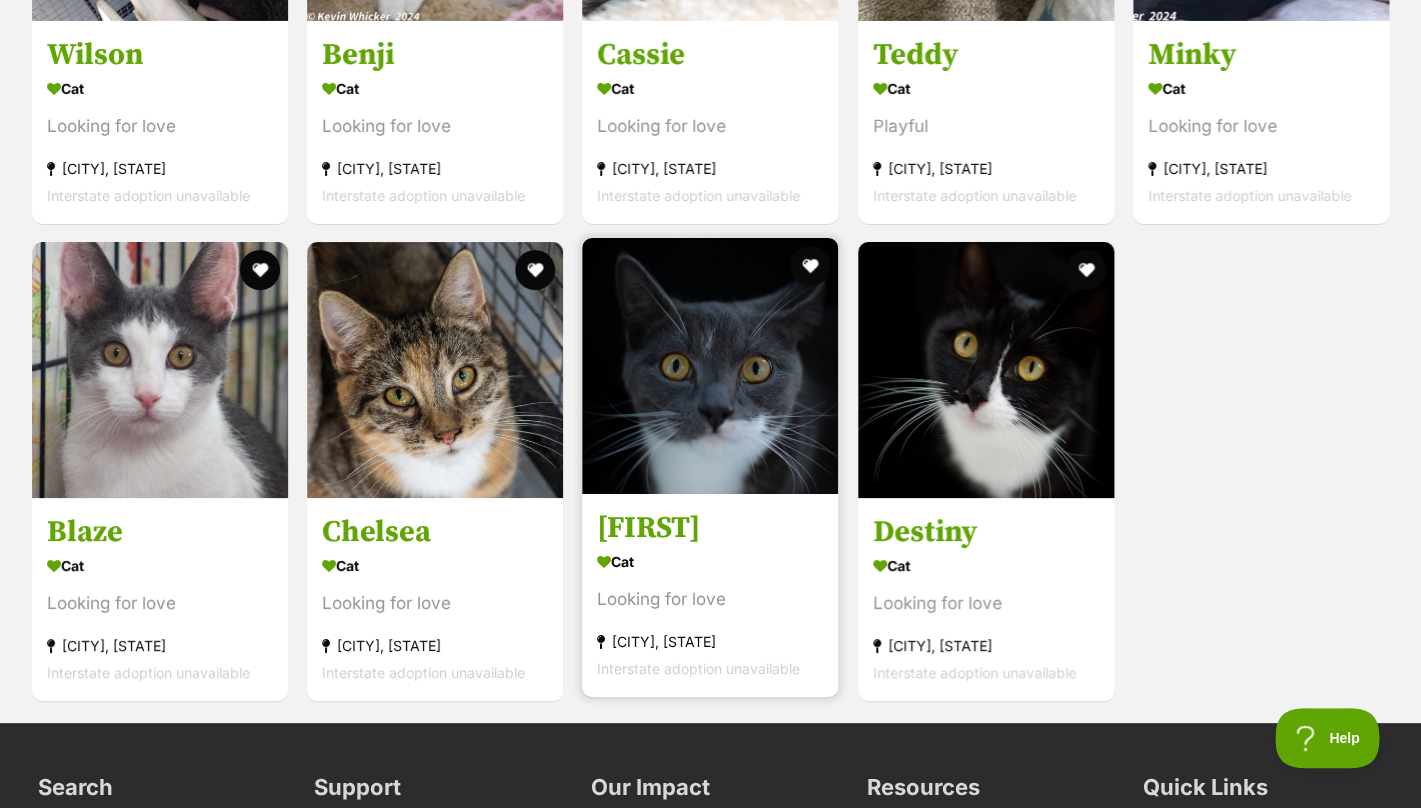 scroll, scrollTop: 0, scrollLeft: 0, axis: both 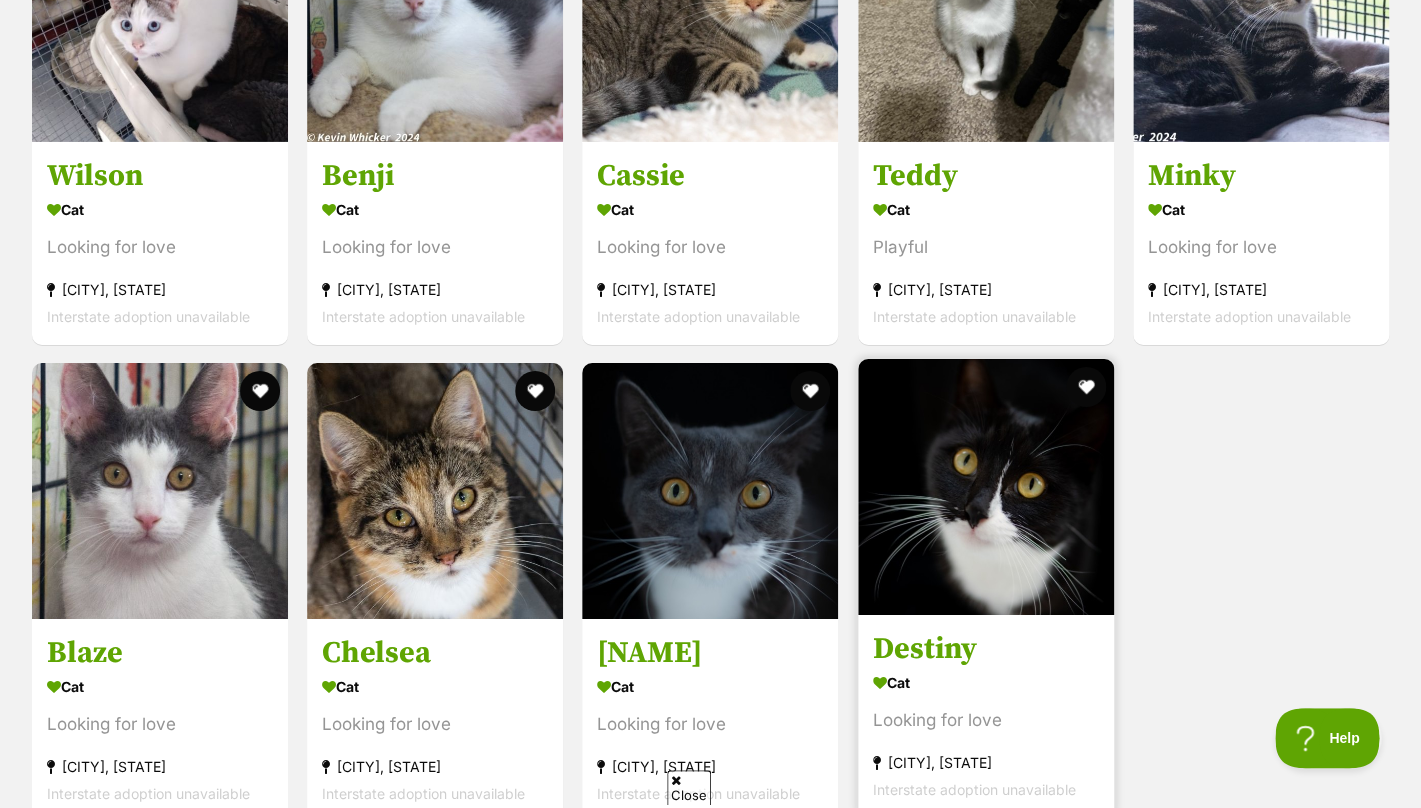 click on "Cat" at bounding box center (986, 682) 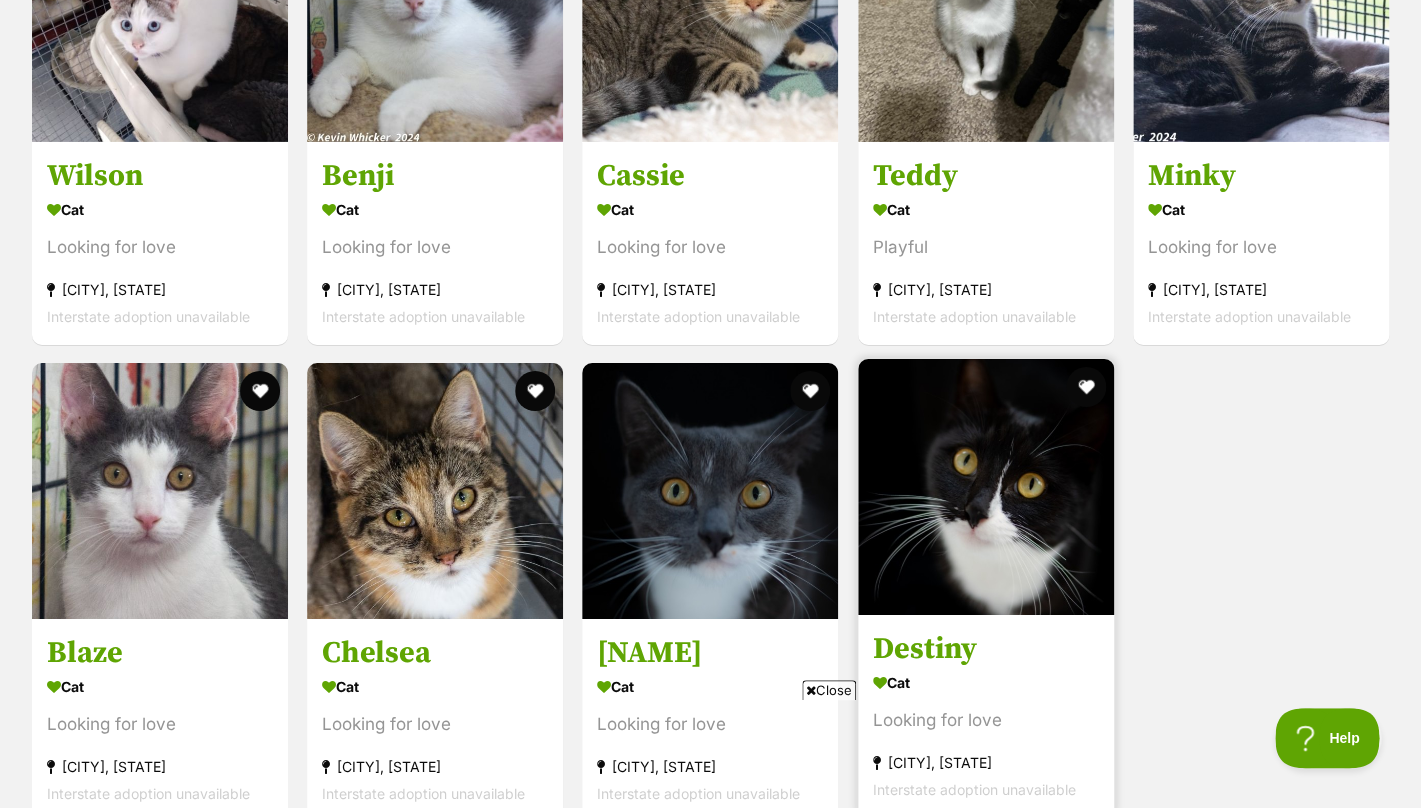 scroll, scrollTop: 0, scrollLeft: 0, axis: both 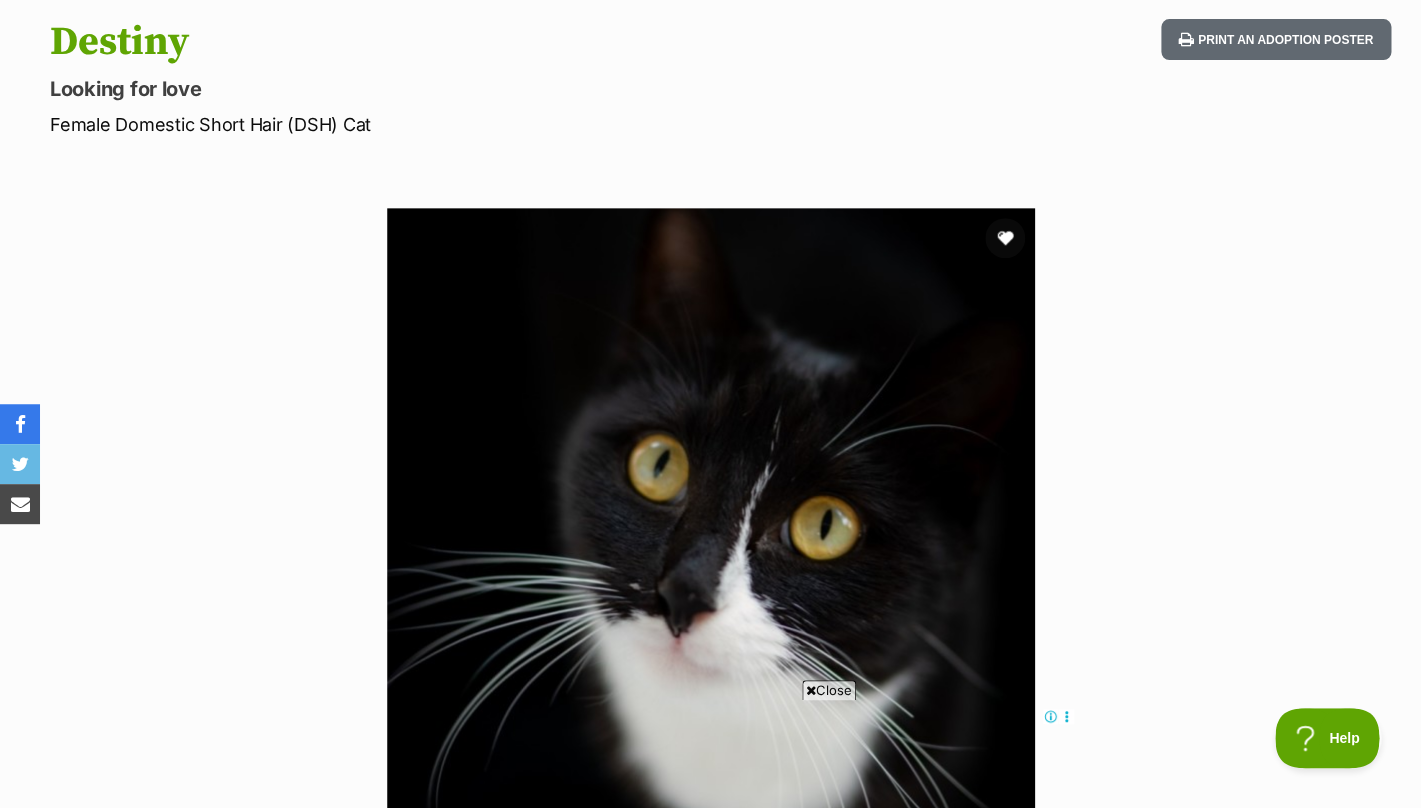 click on "Close" at bounding box center [829, 690] 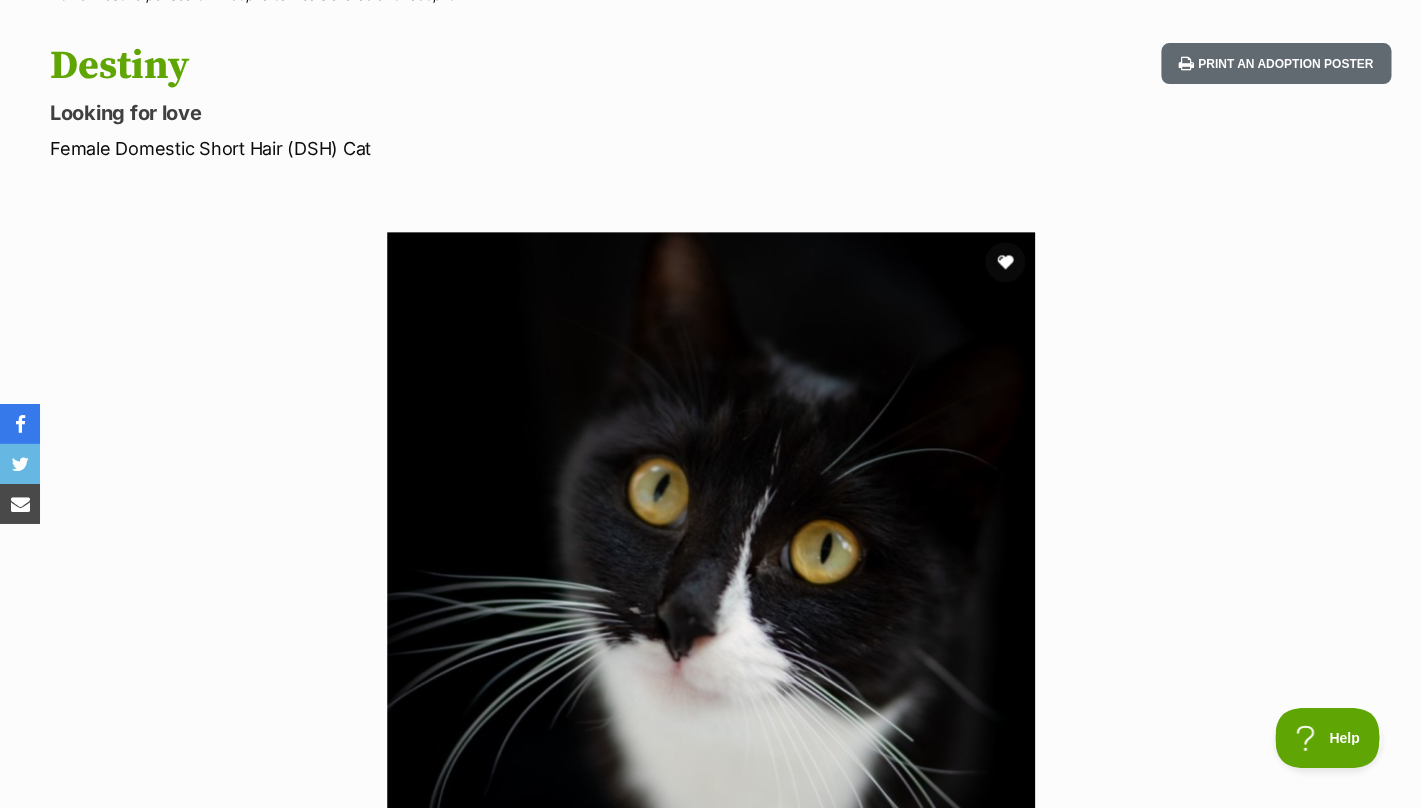scroll, scrollTop: 174, scrollLeft: 0, axis: vertical 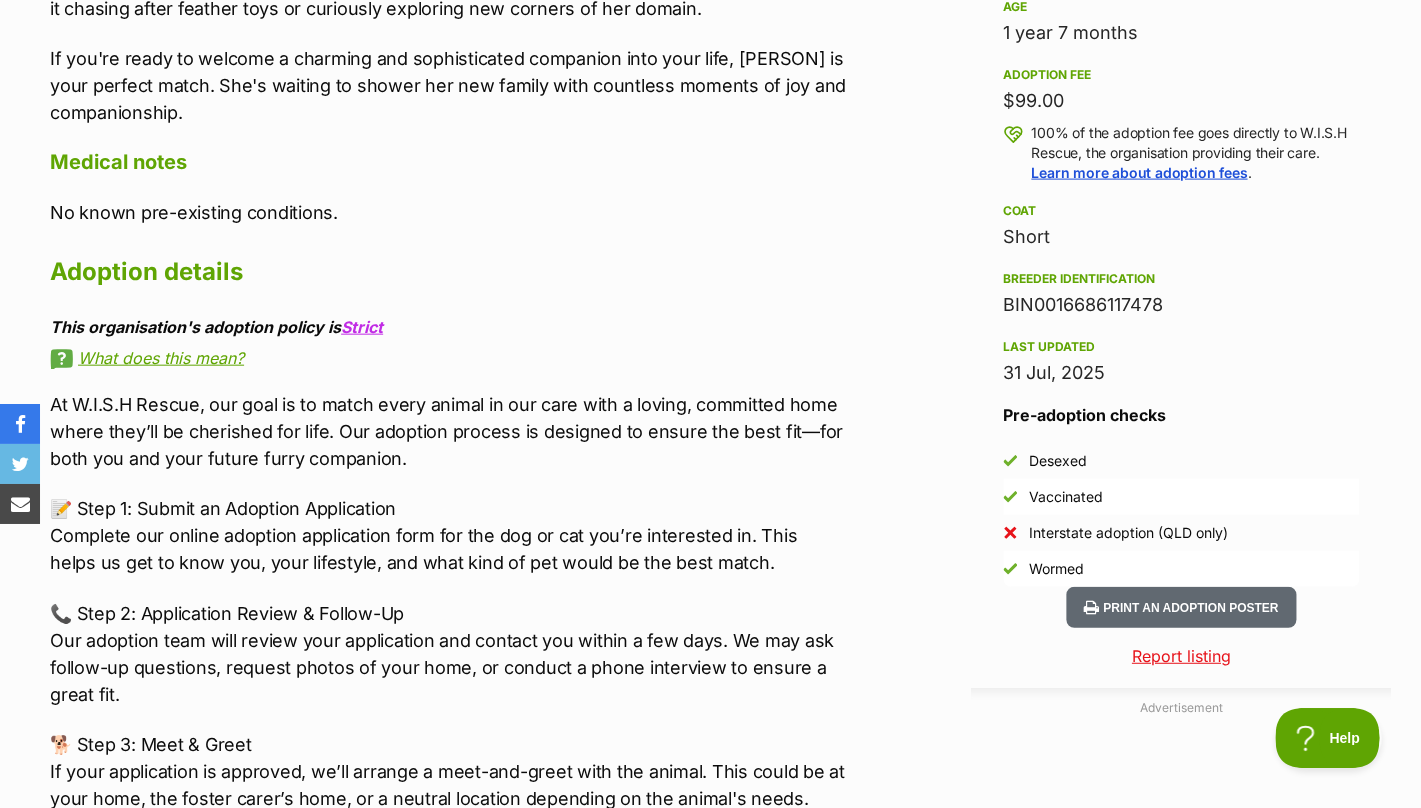 click on "BIN0016686117478" at bounding box center (1181, 305) 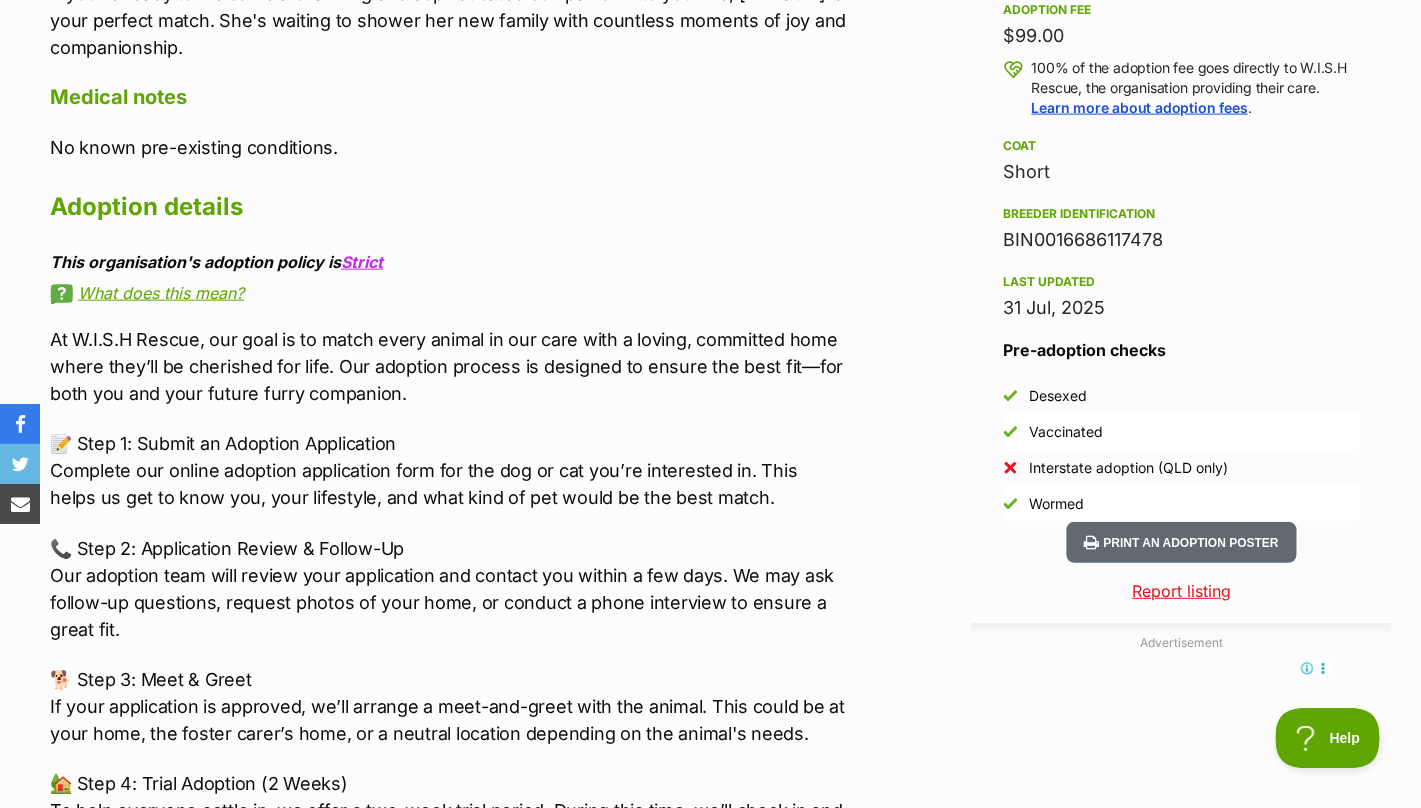scroll, scrollTop: 1587, scrollLeft: 0, axis: vertical 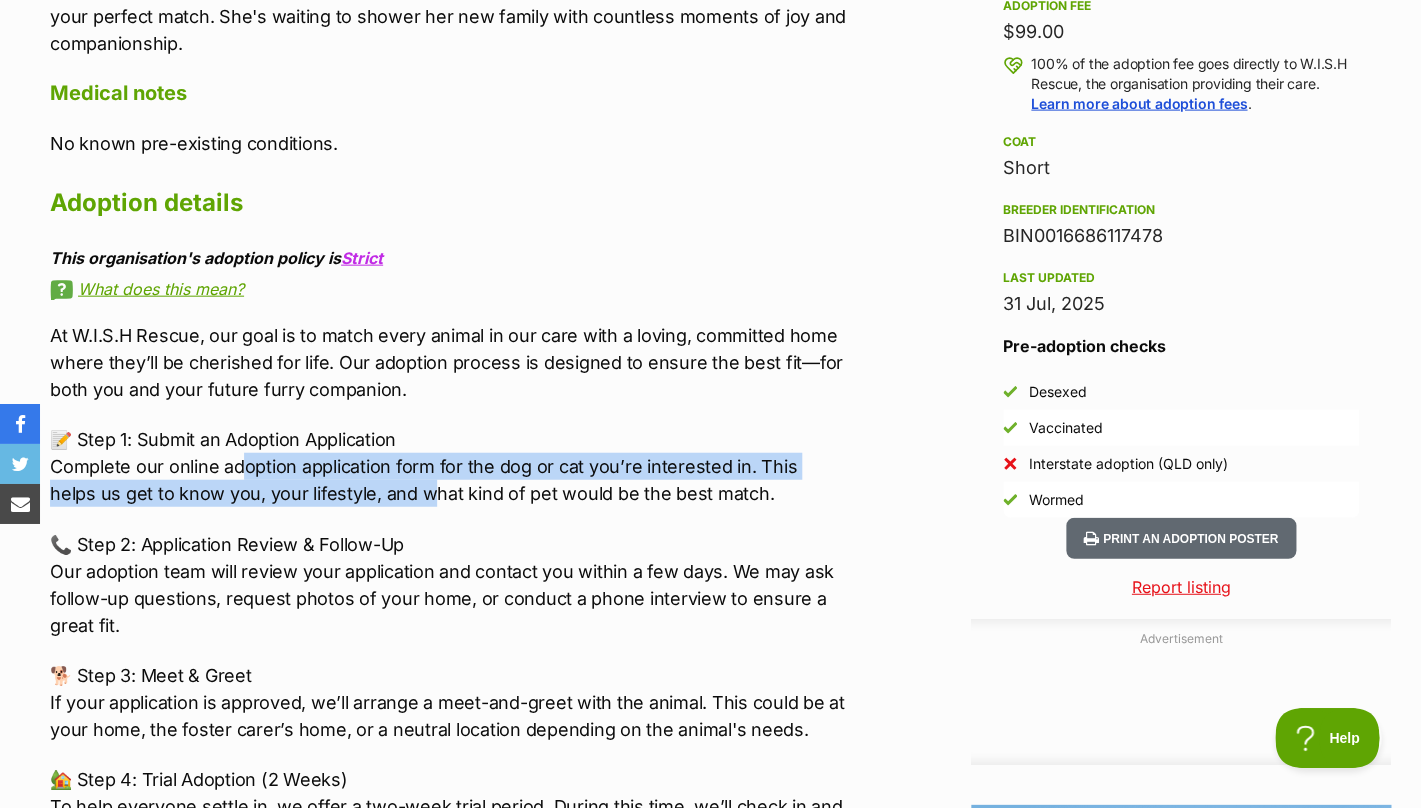 drag, startPoint x: 245, startPoint y: 467, endPoint x: 381, endPoint y: 485, distance: 137.186 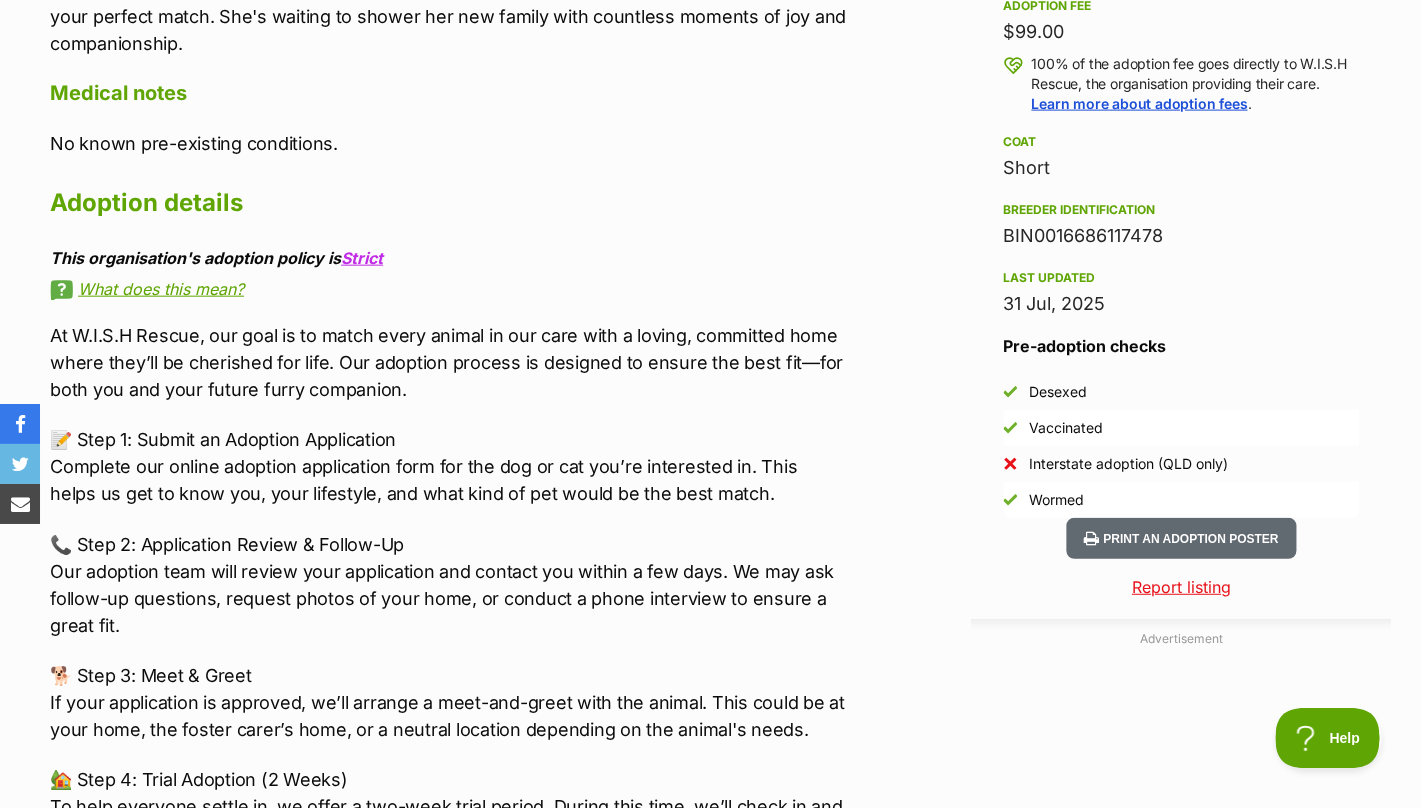 click on "📝 Step 1: Submit an Adoption Application
Complete our online adoption application form for the dog or cat you’re interested in. This helps us get to know you, your lifestyle, and what kind of pet would be the best match." at bounding box center (448, 466) 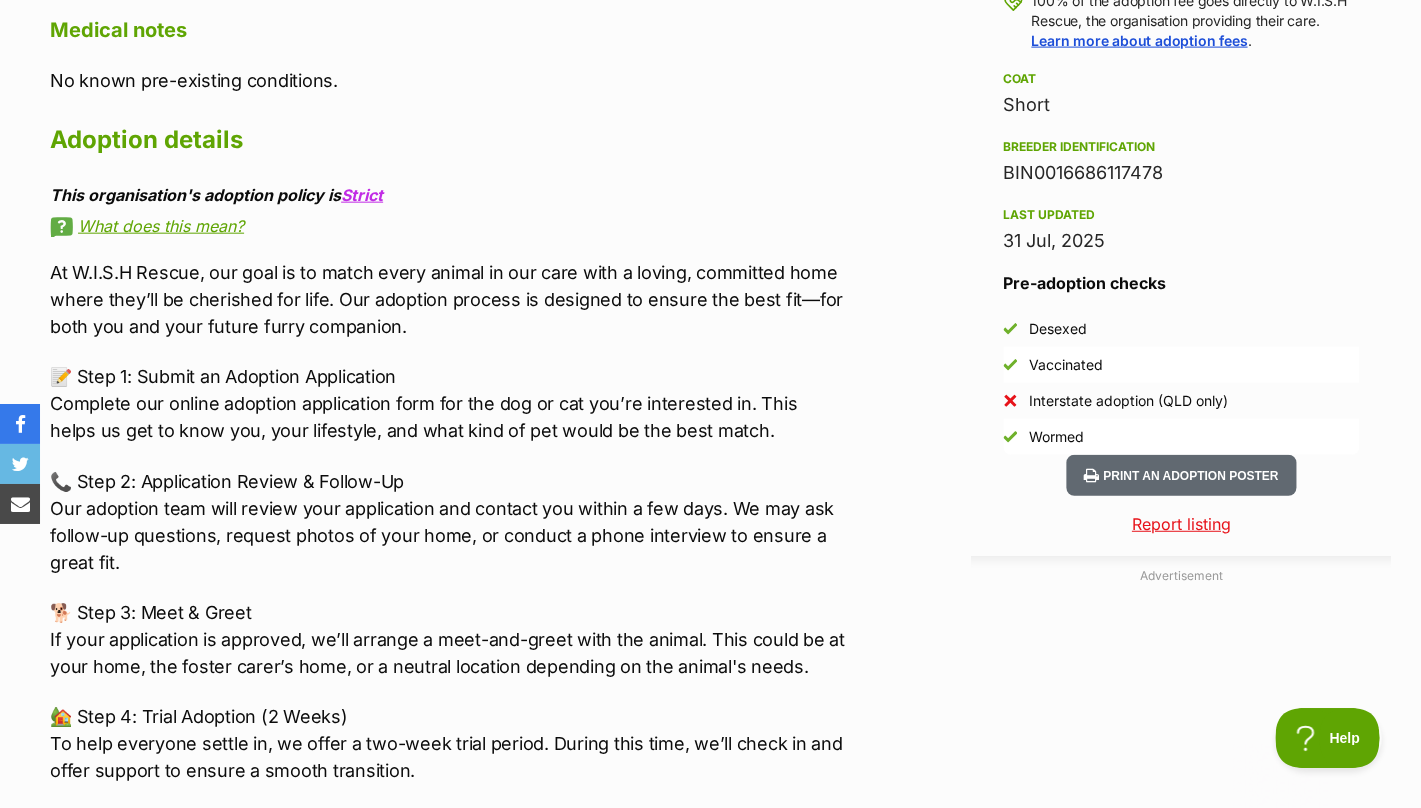 scroll, scrollTop: 1662, scrollLeft: 0, axis: vertical 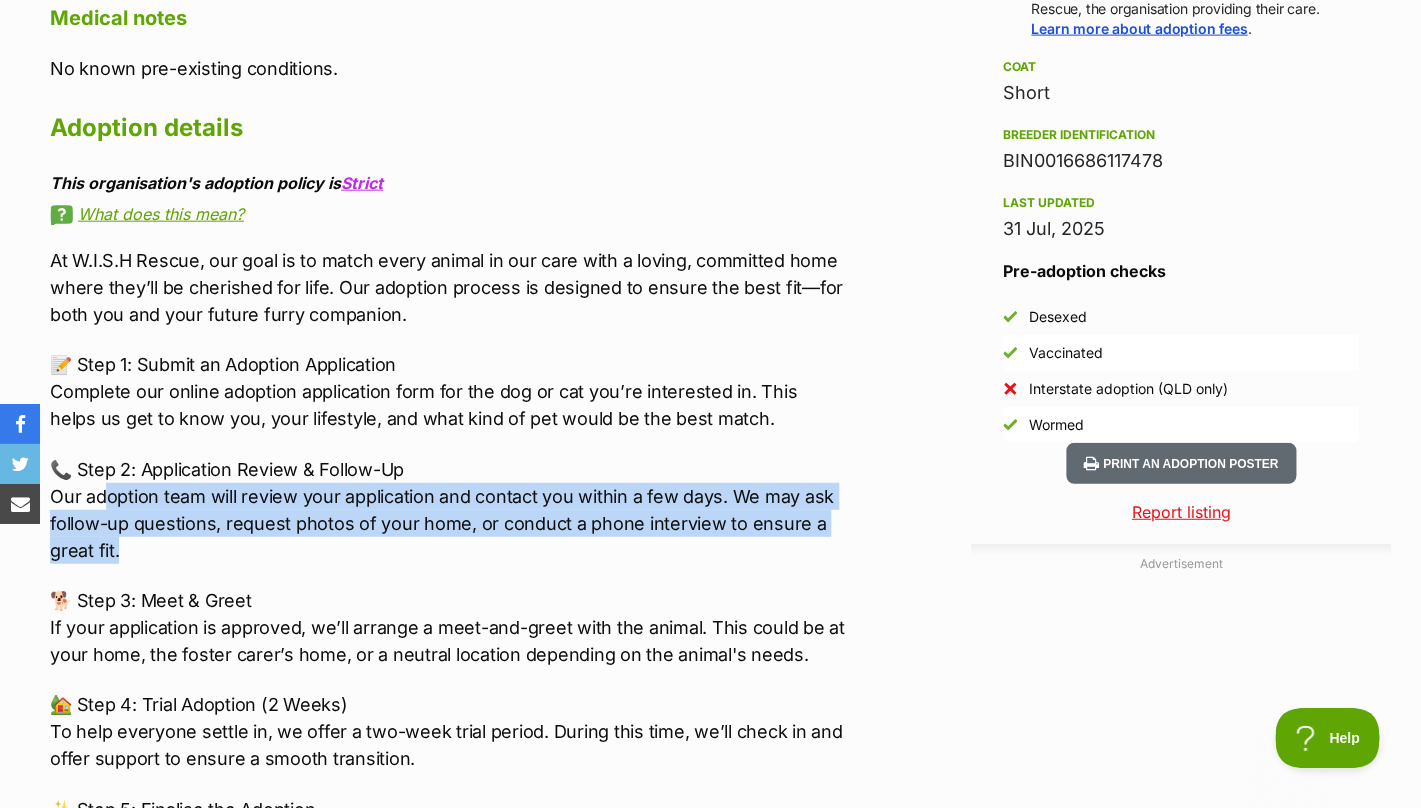 drag, startPoint x: 106, startPoint y: 496, endPoint x: 149, endPoint y: 543, distance: 63.702435 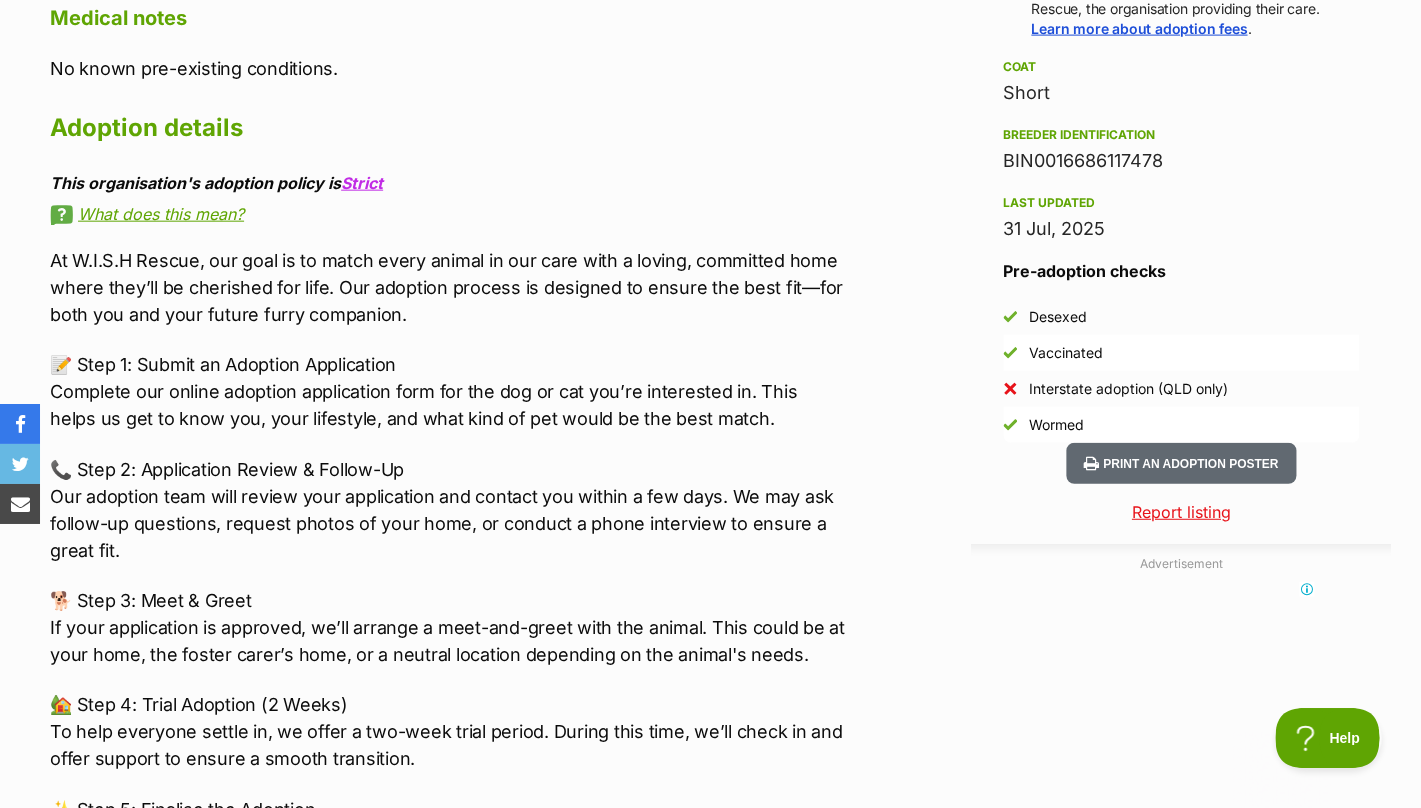 scroll, scrollTop: 0, scrollLeft: 0, axis: both 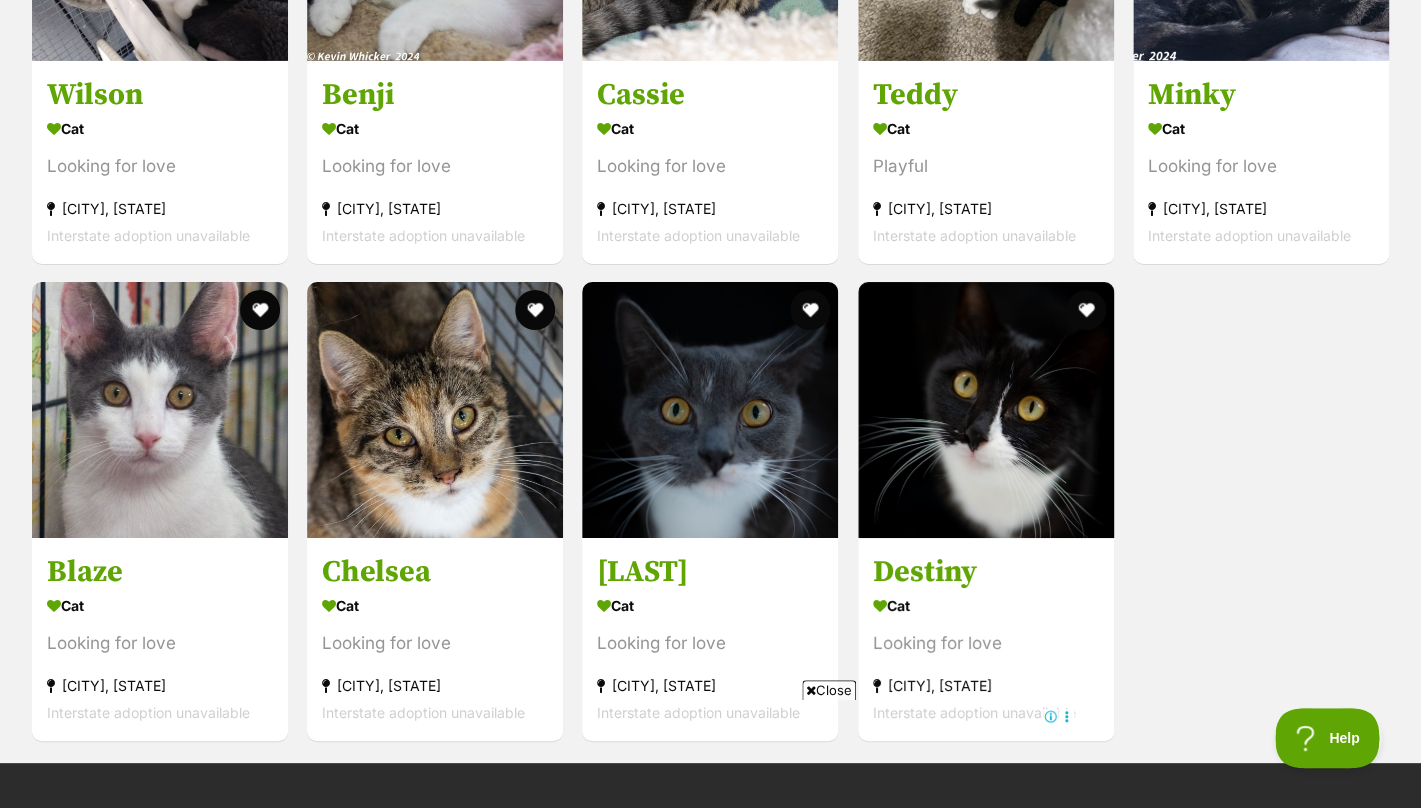 click on "Close" at bounding box center [829, 690] 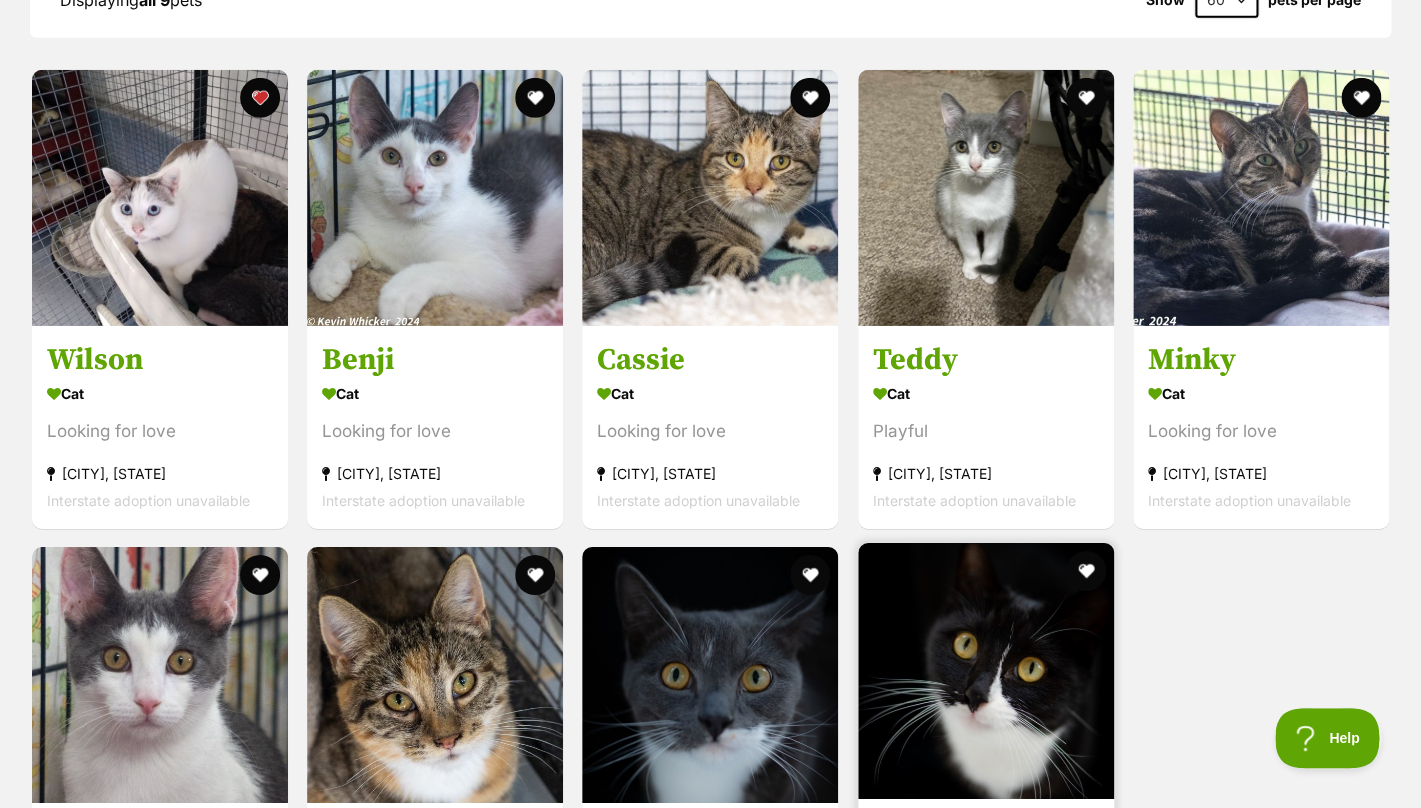 scroll, scrollTop: 2210, scrollLeft: 0, axis: vertical 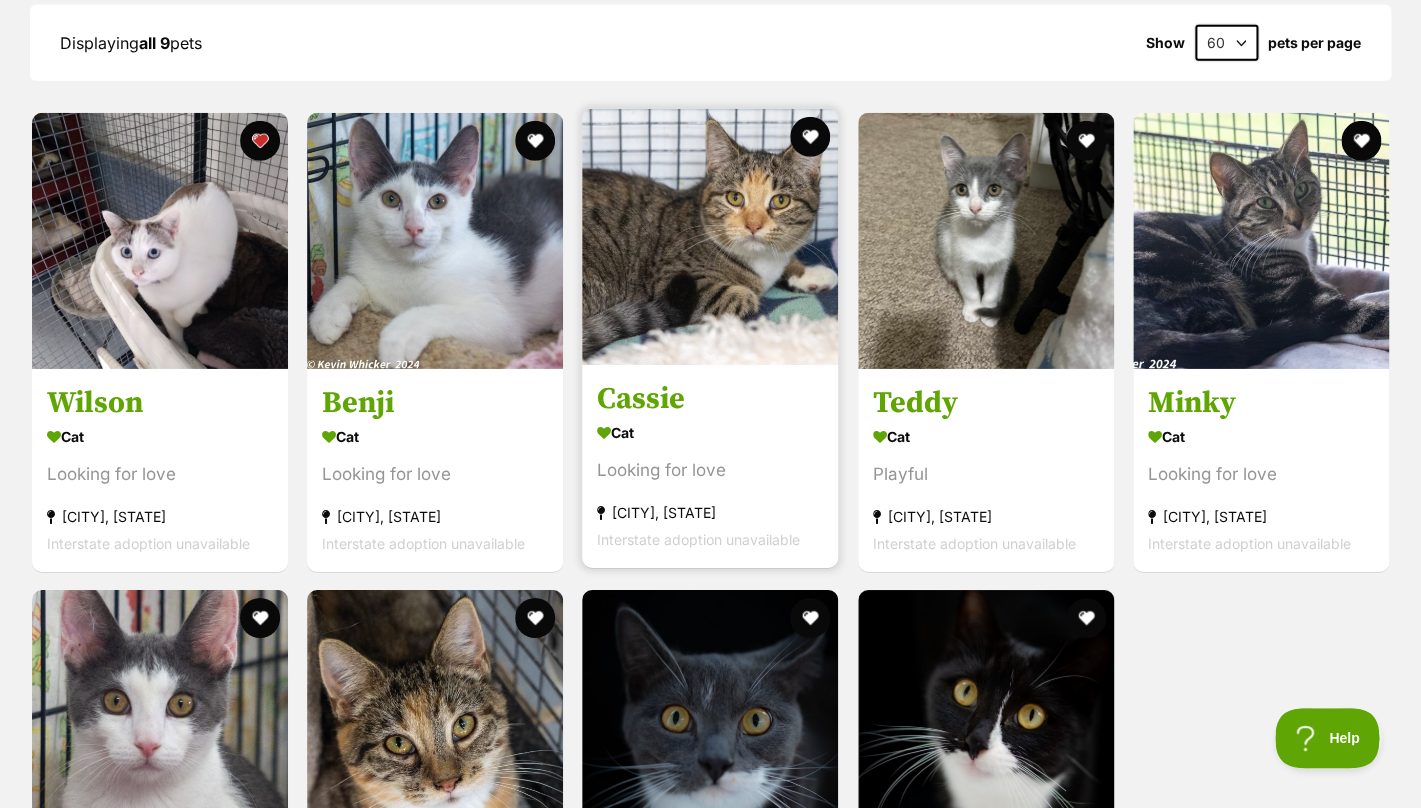 click on "Cat
Looking for love
Ipswich, QLD
Interstate adoption unavailable" at bounding box center [710, 484] 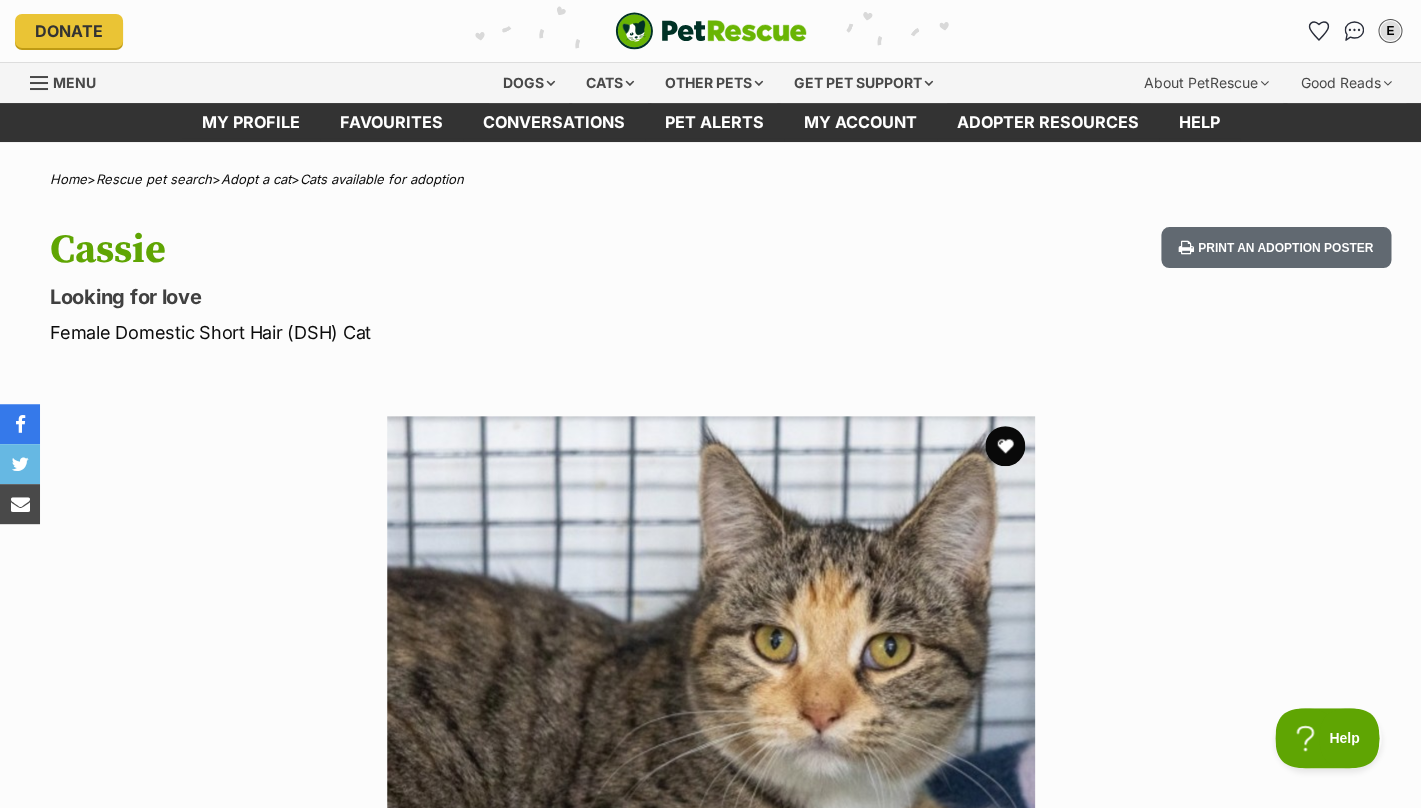 scroll, scrollTop: 0, scrollLeft: 0, axis: both 